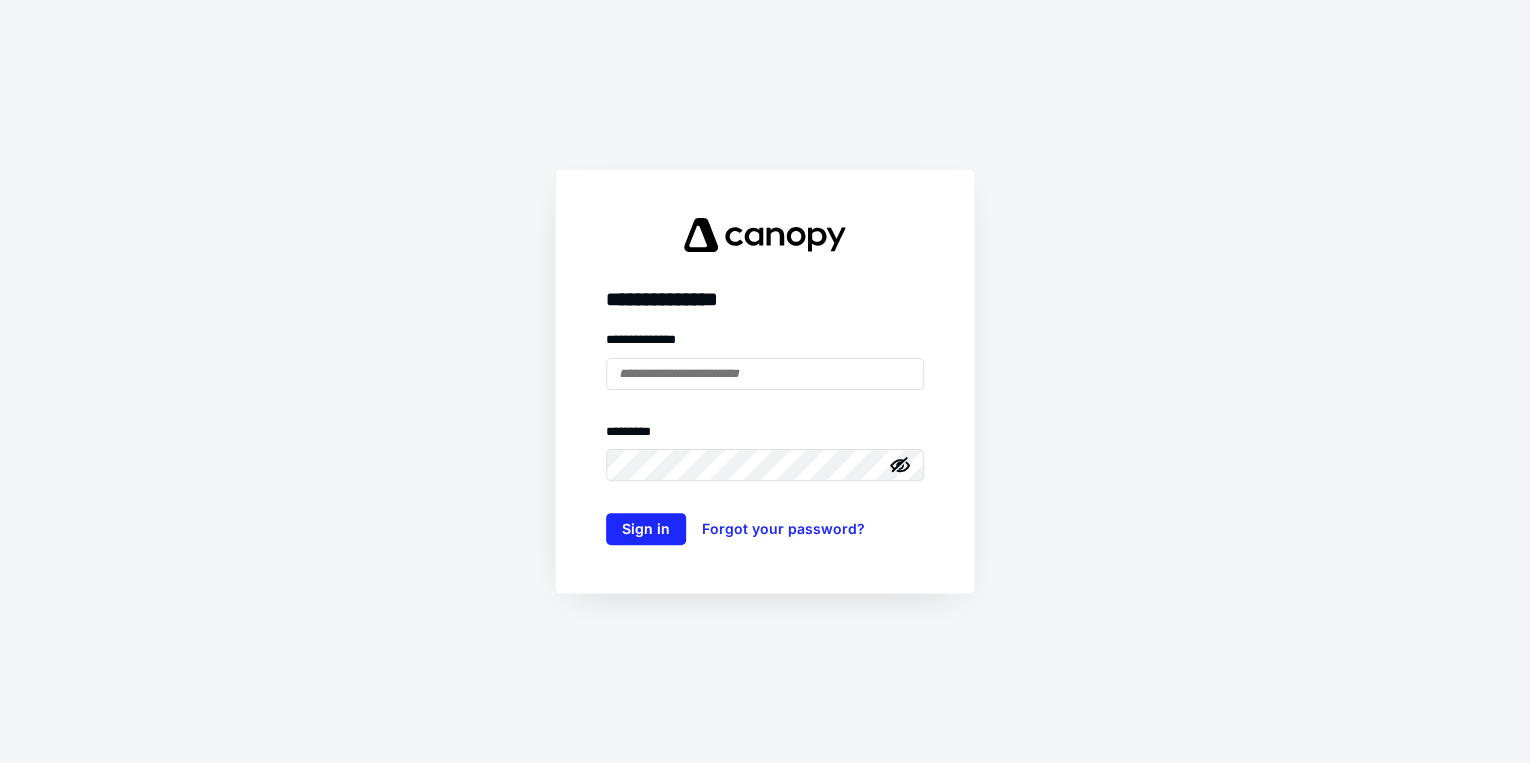 scroll, scrollTop: 0, scrollLeft: 0, axis: both 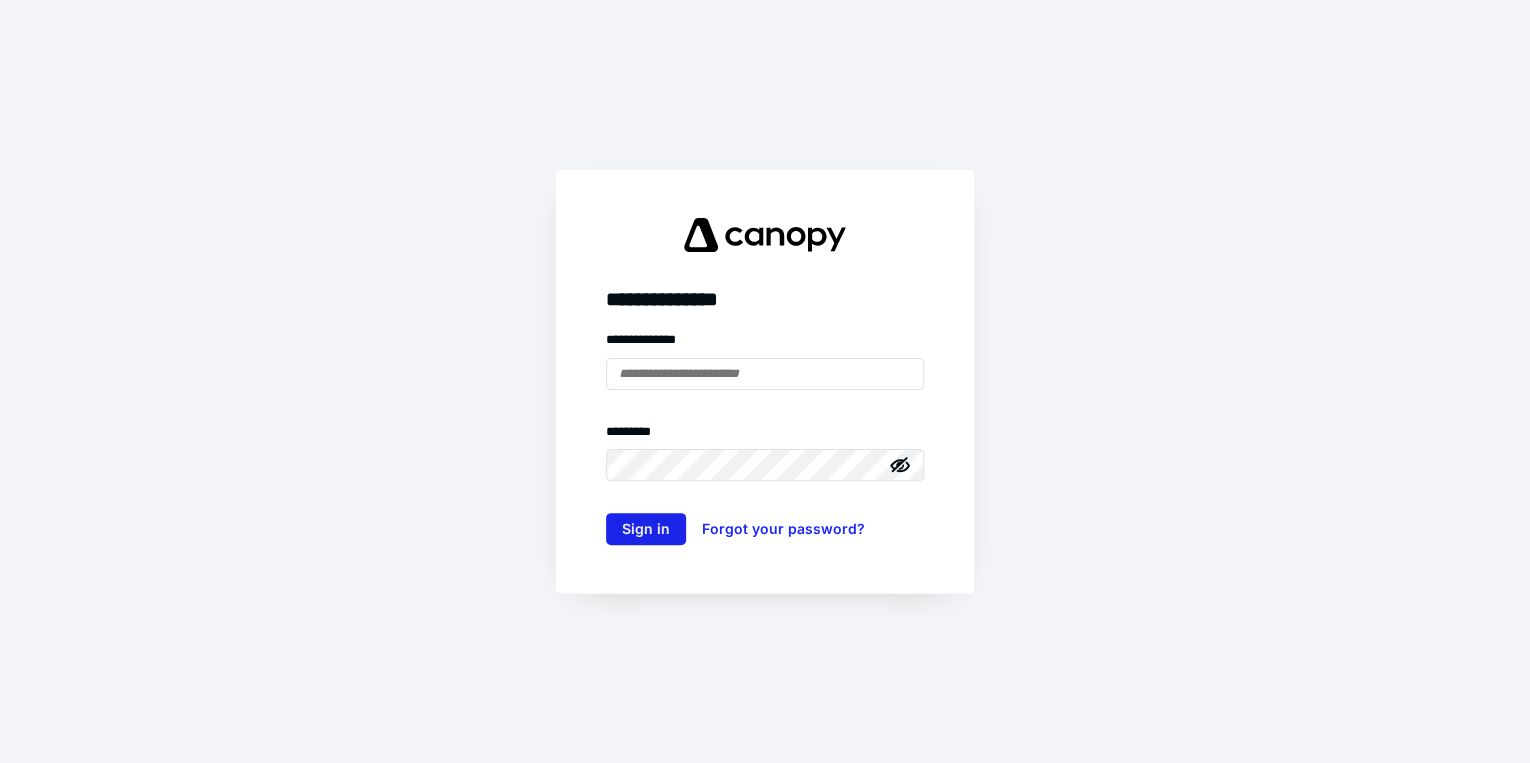 type on "**********" 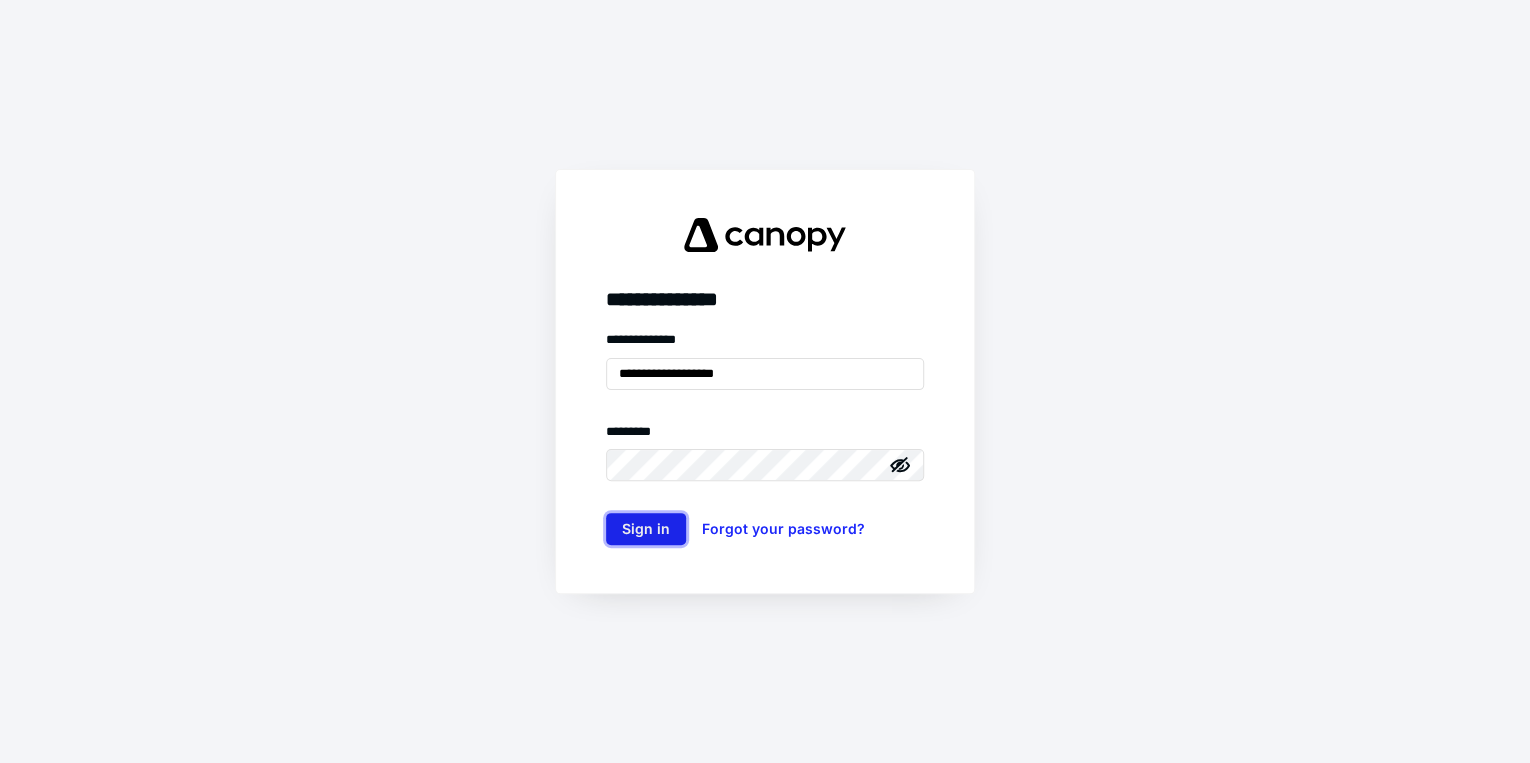 click on "Sign in" at bounding box center [646, 529] 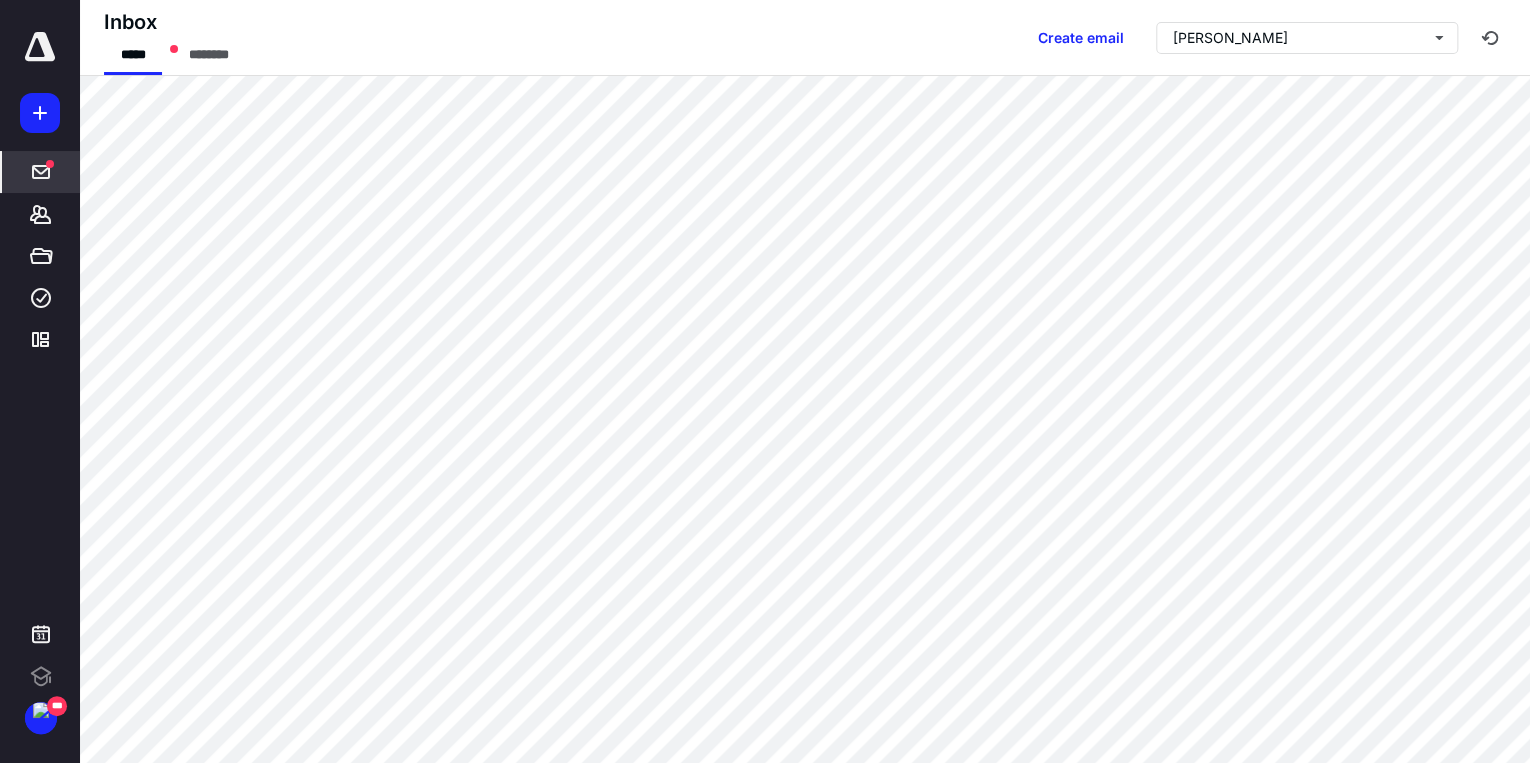 scroll, scrollTop: 0, scrollLeft: 0, axis: both 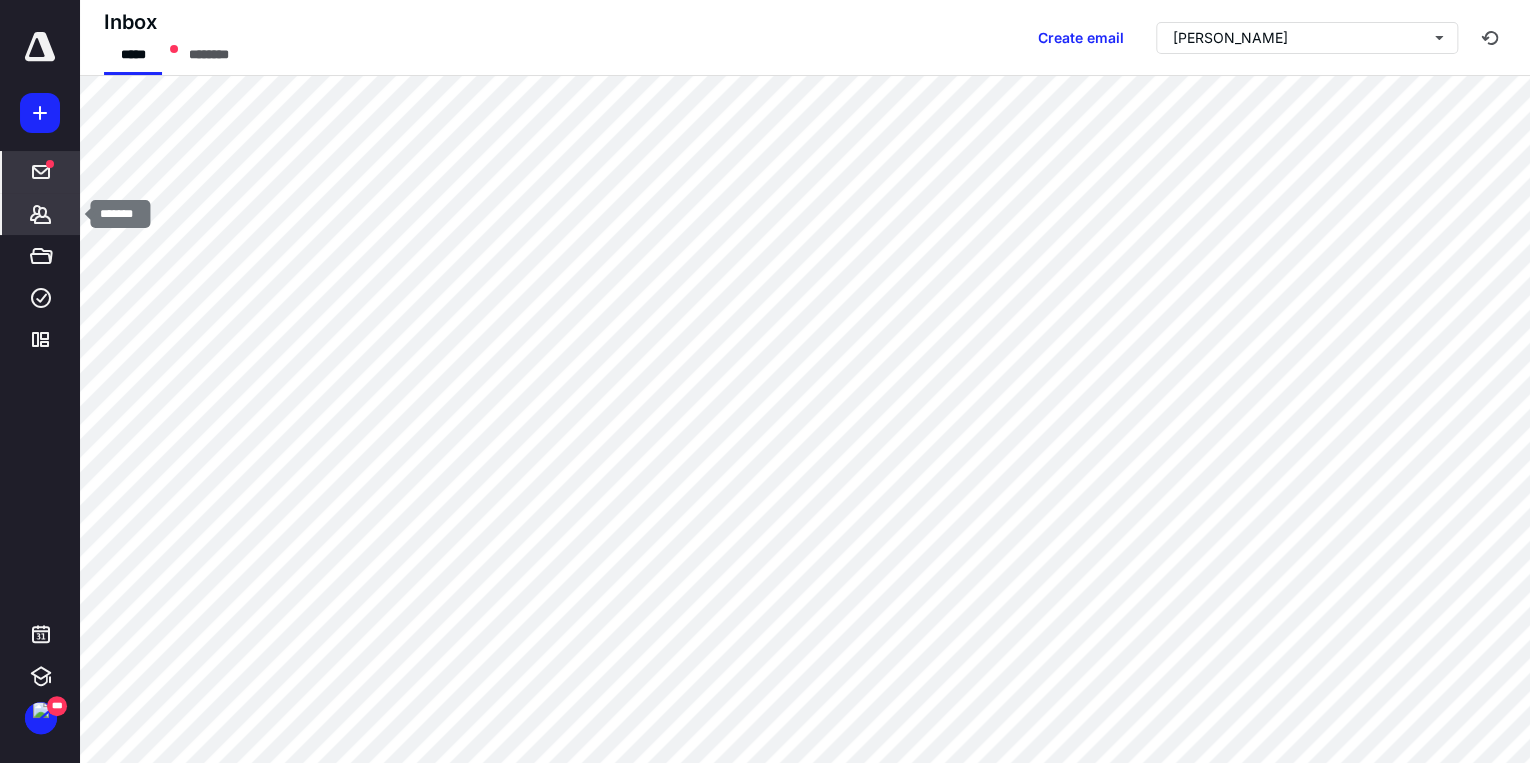 click 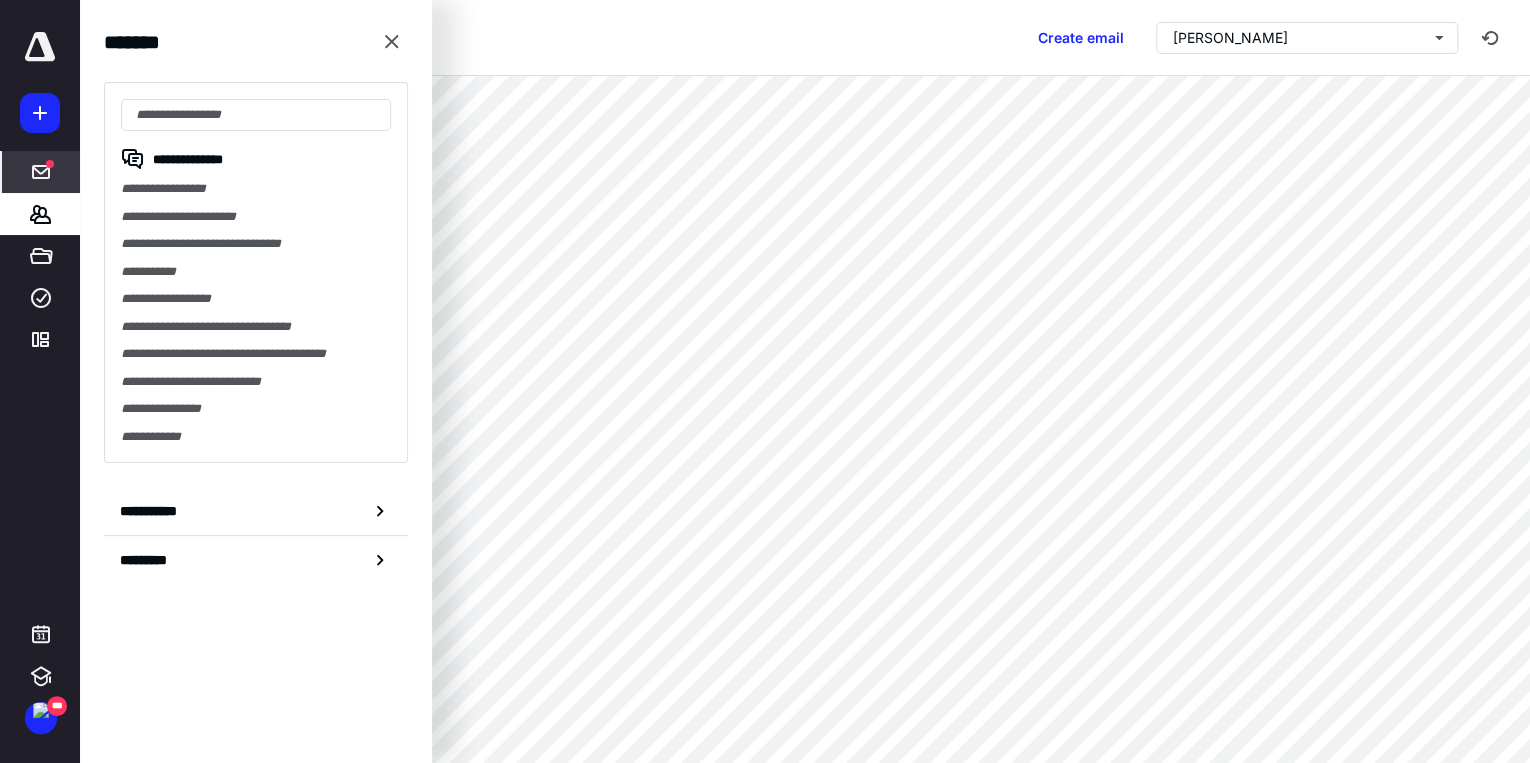 click on "**********" at bounding box center [256, 381] 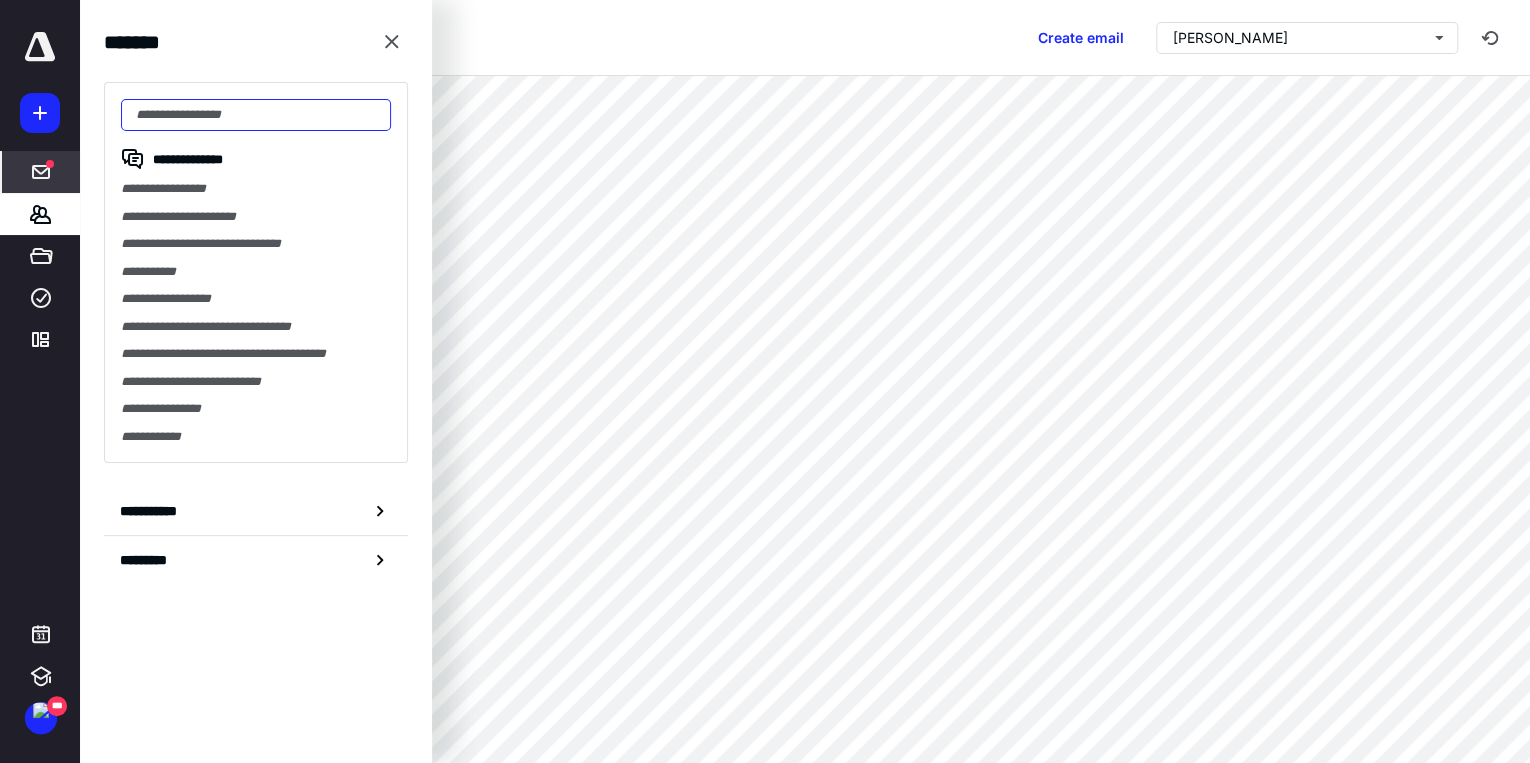 click at bounding box center [256, 115] 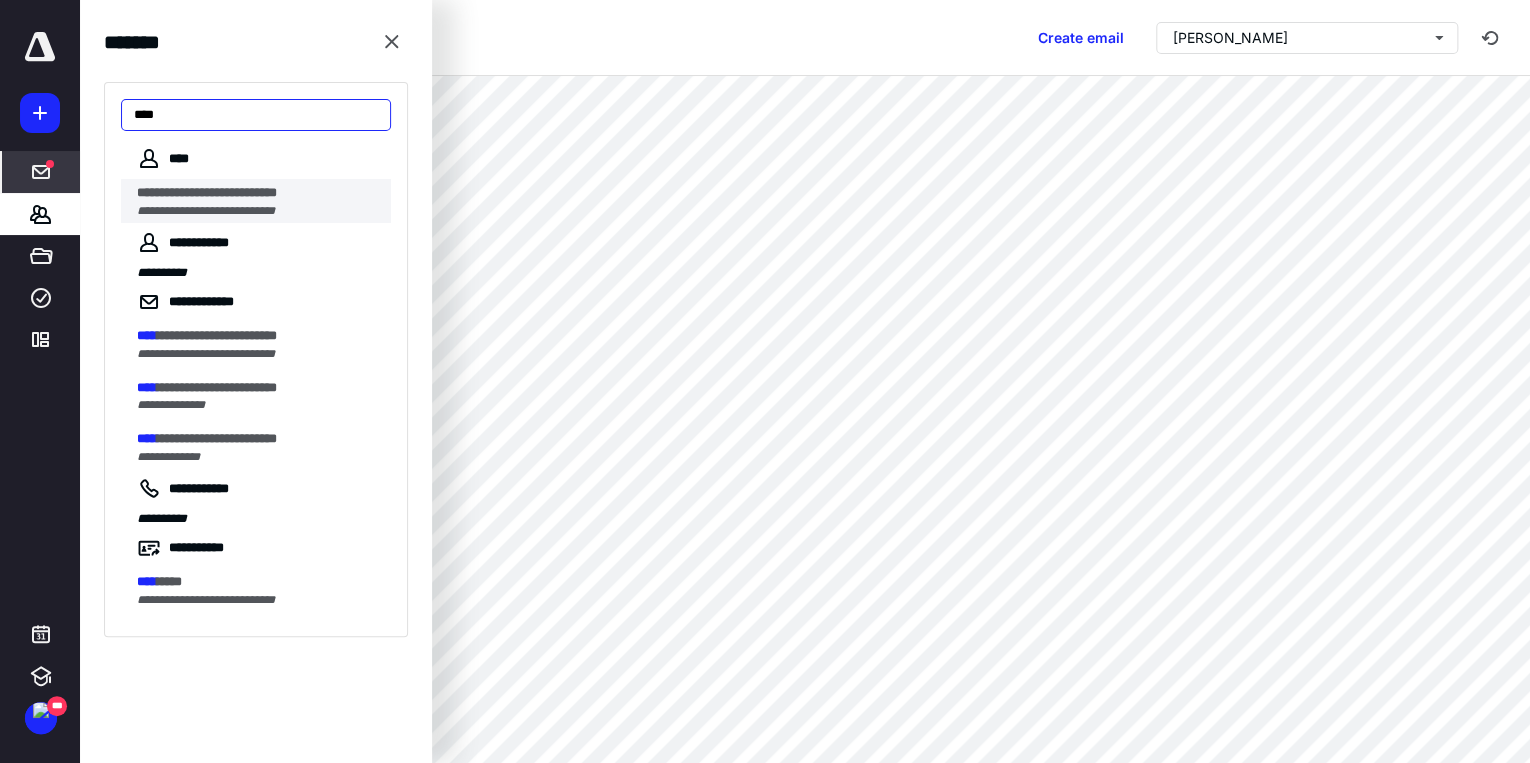 type on "****" 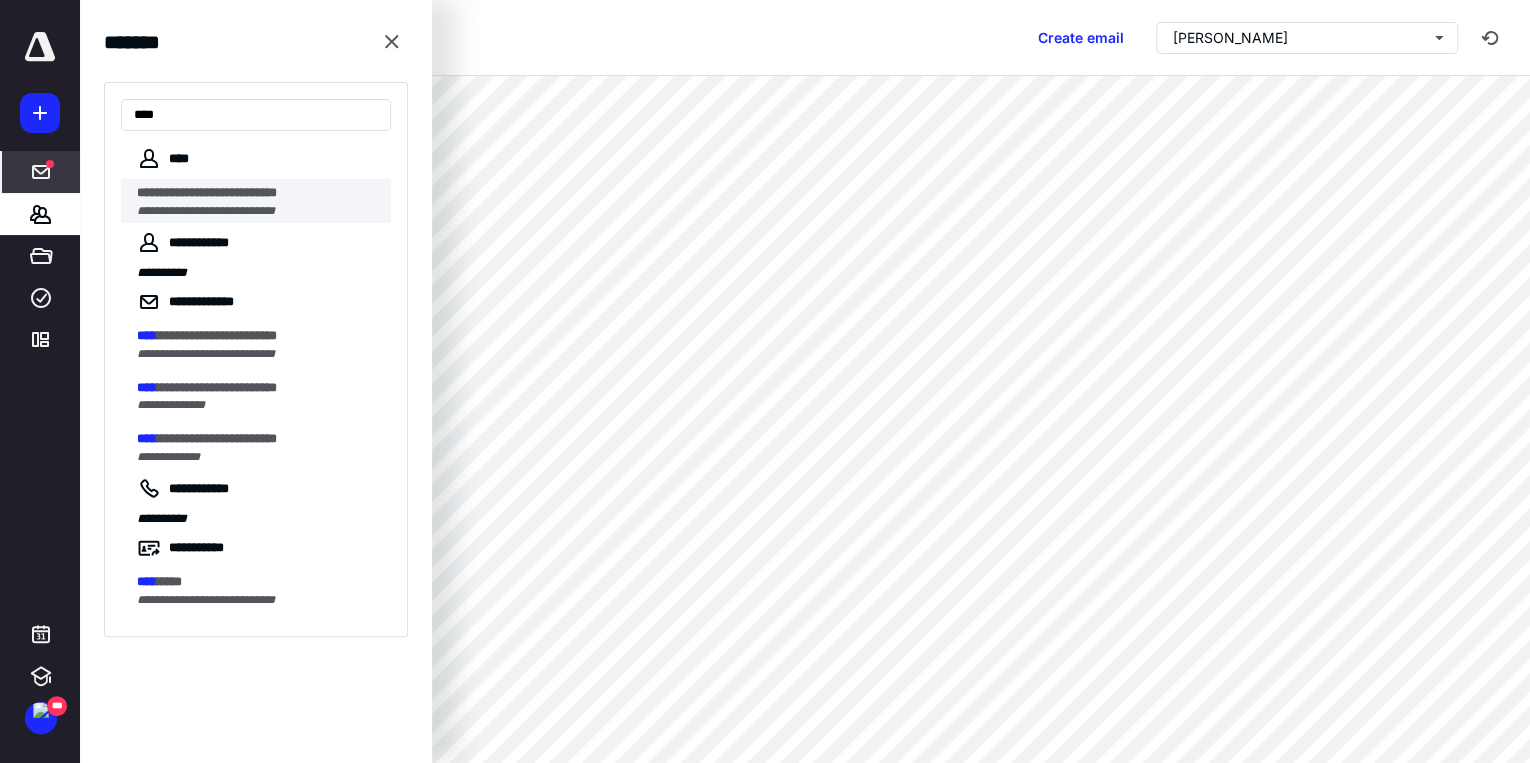 click on "**********" at bounding box center [206, 211] 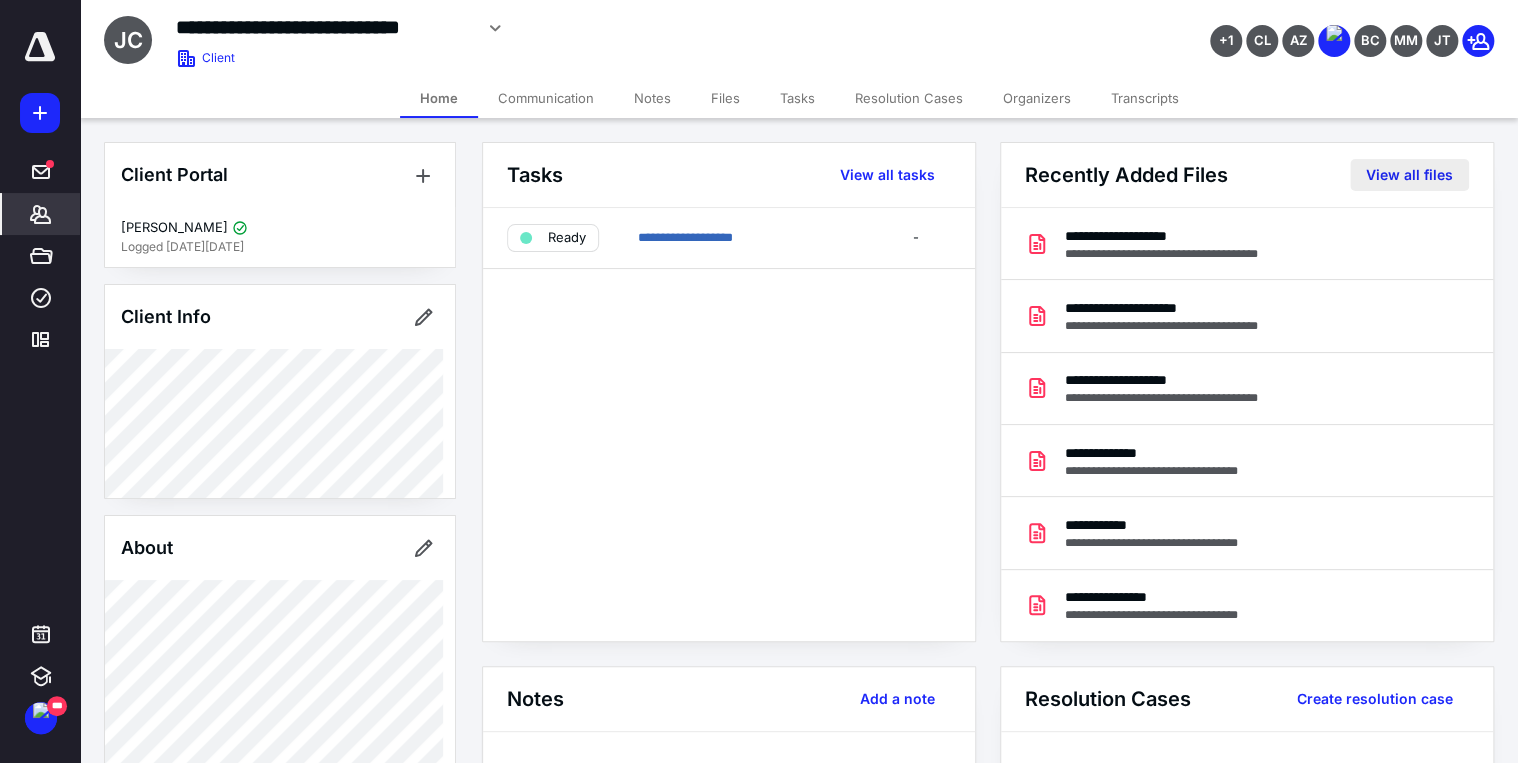 click on "View all files" at bounding box center (1409, 175) 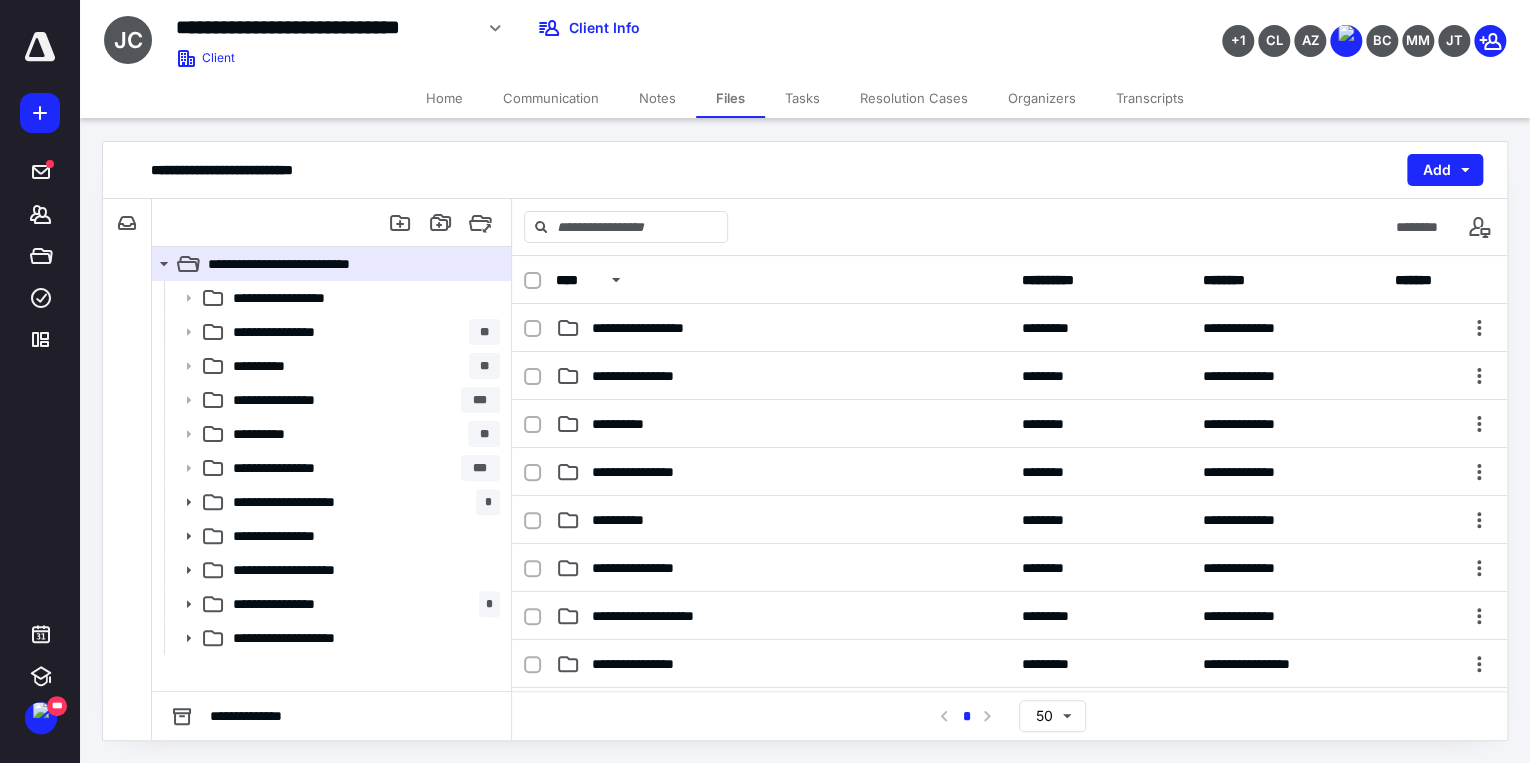 click on "Communication" at bounding box center [551, 98] 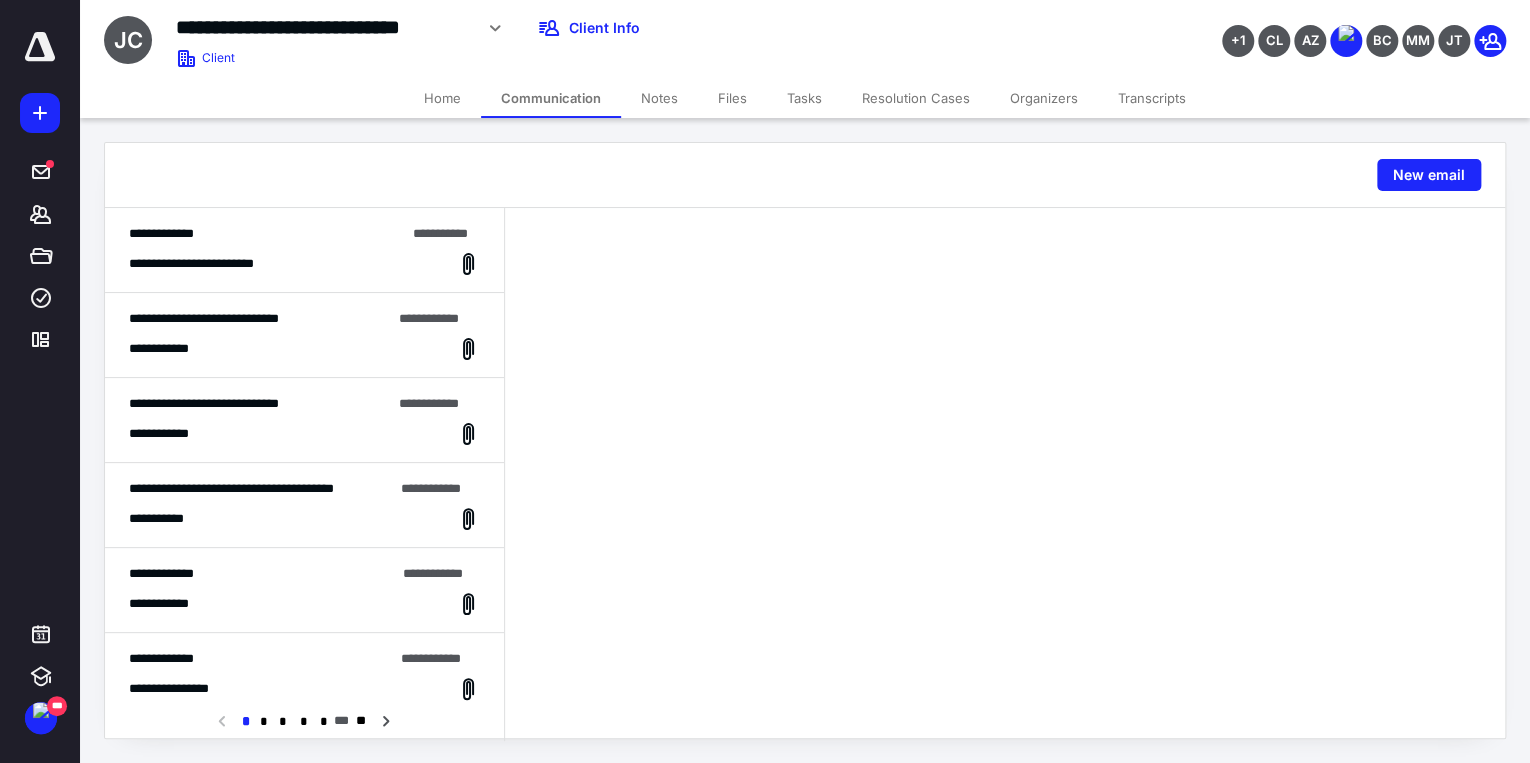 click on "**********" at bounding box center [210, 264] 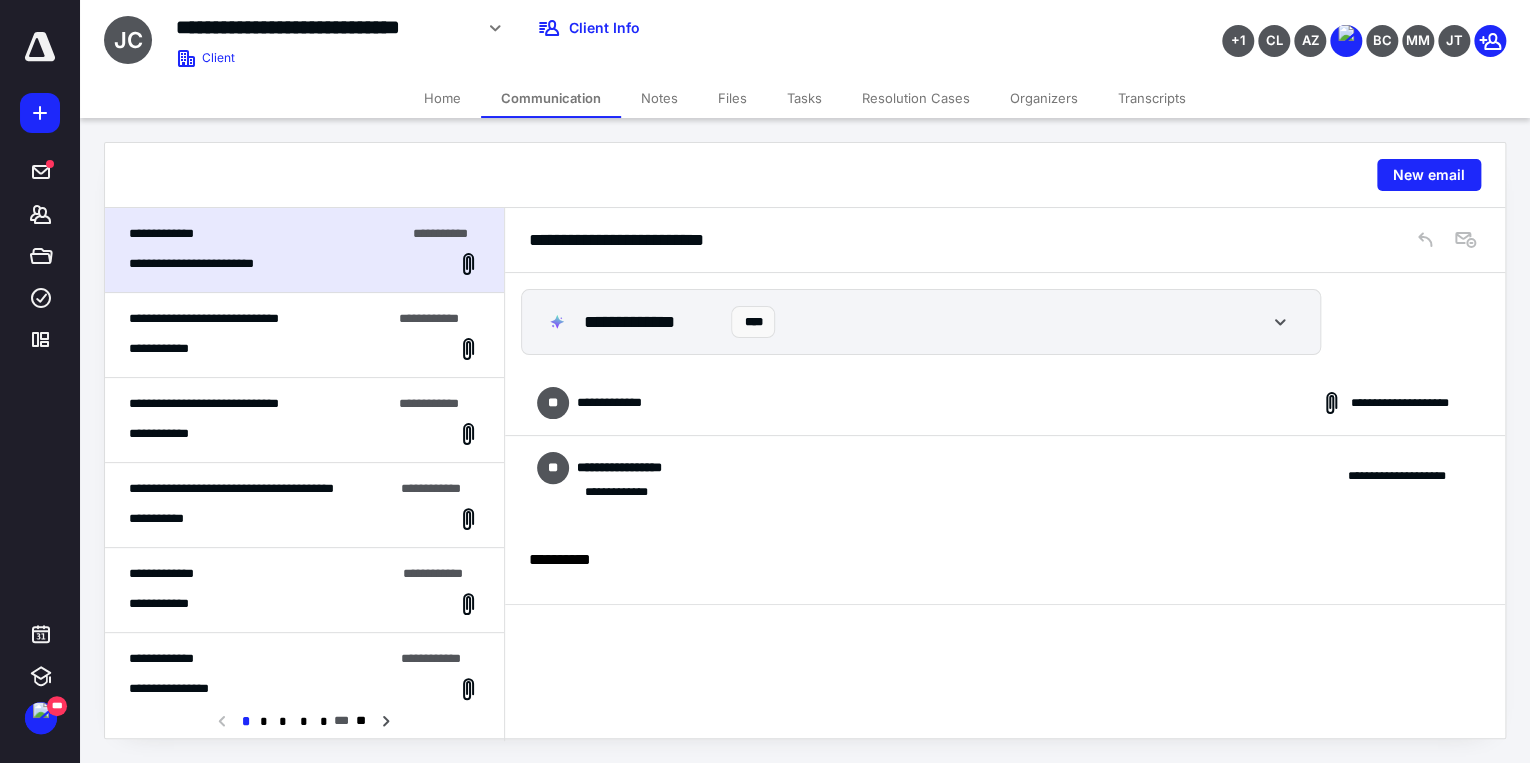 click on "**********" at bounding box center (619, 403) 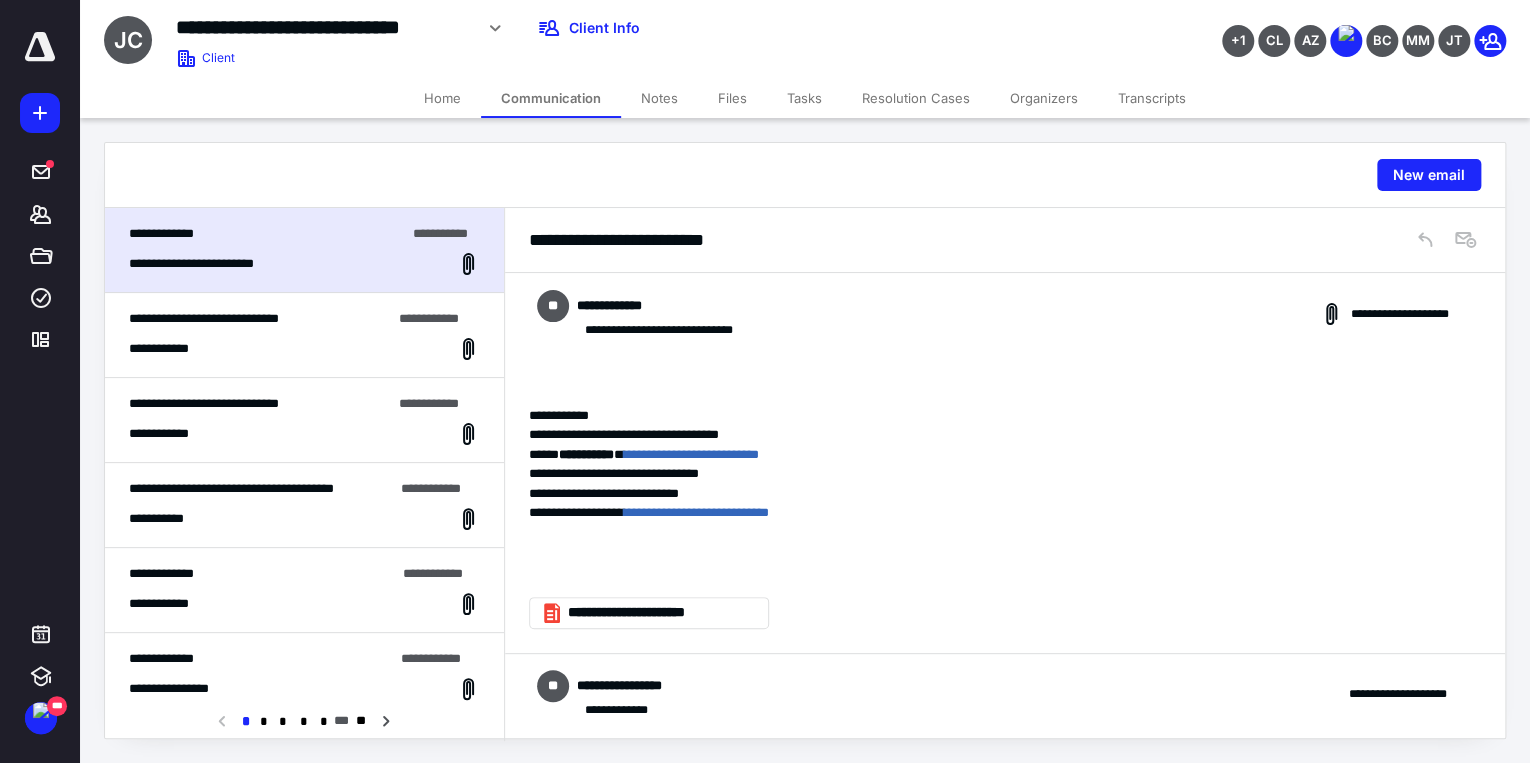 scroll, scrollTop: 0, scrollLeft: 0, axis: both 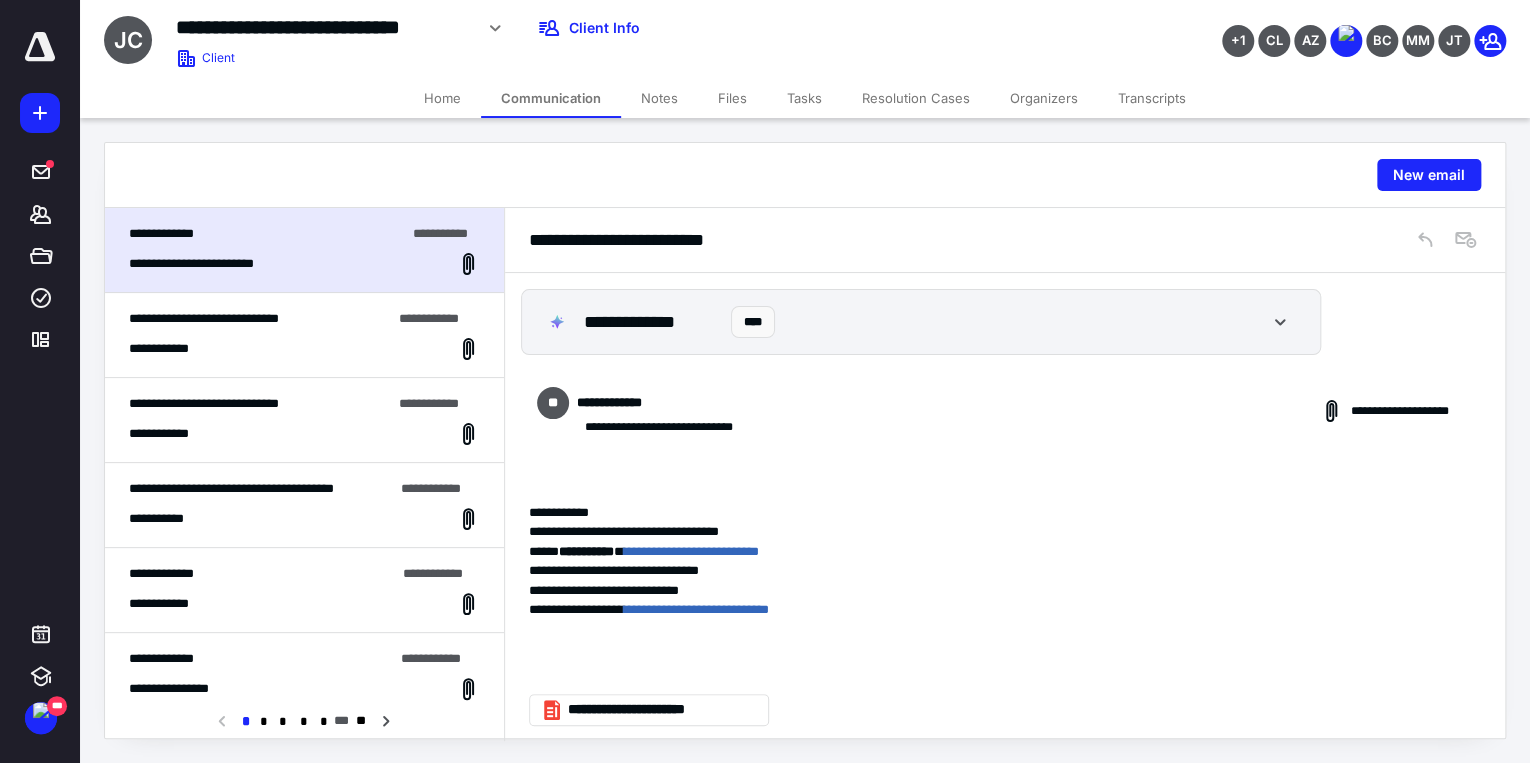 click on "**********" at bounding box center (304, 335) 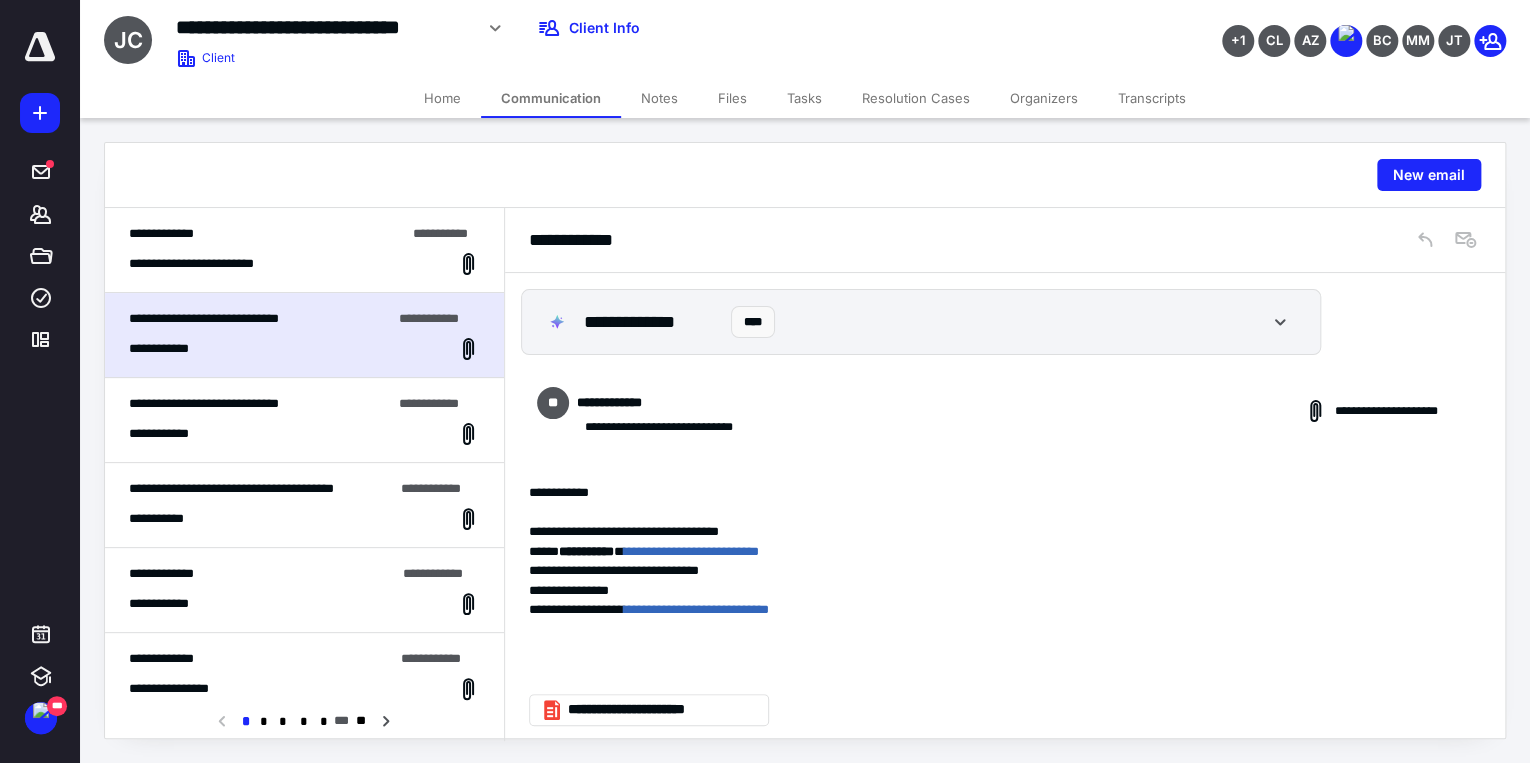 scroll, scrollTop: 8, scrollLeft: 0, axis: vertical 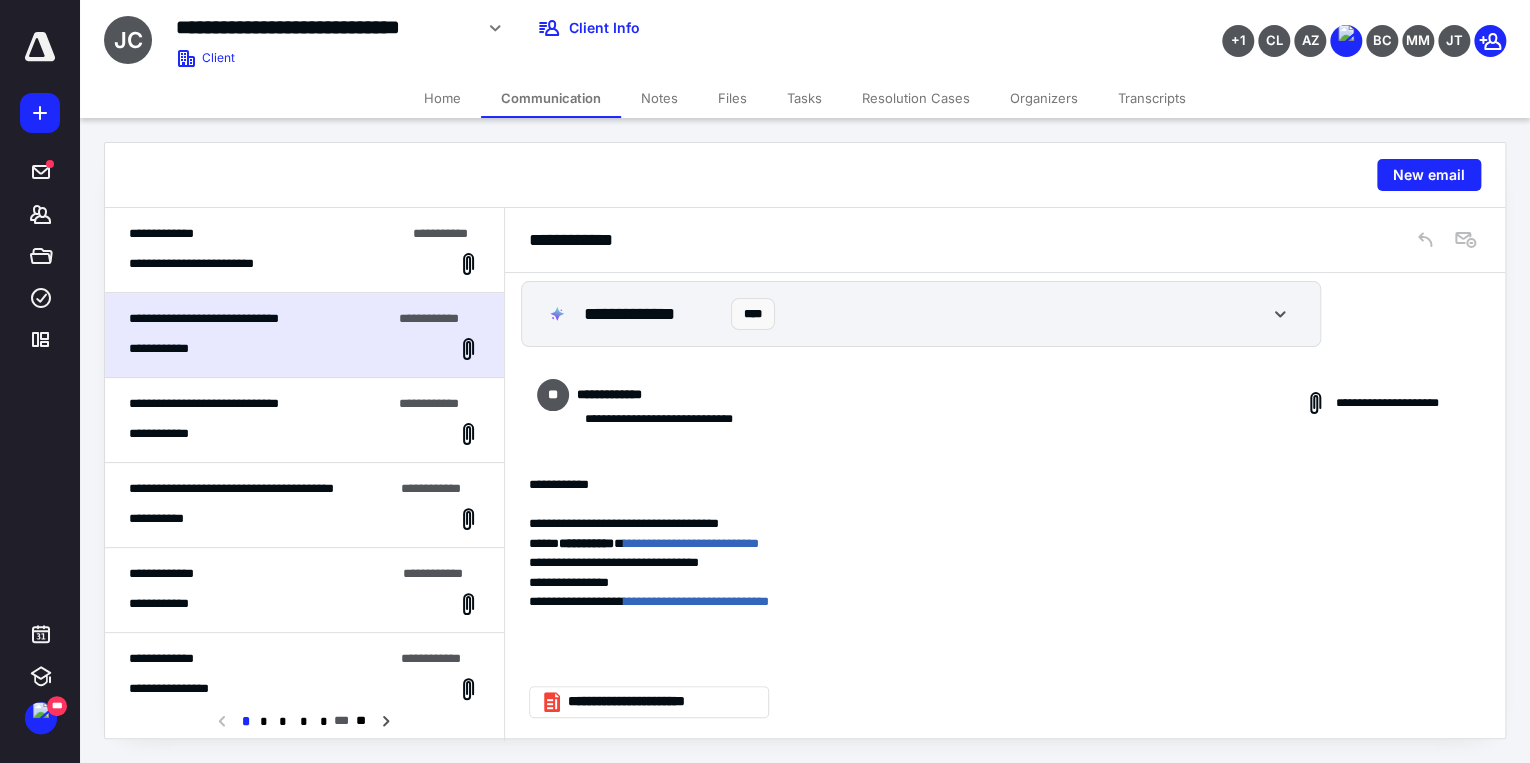click on "**********" at bounding box center [304, 349] 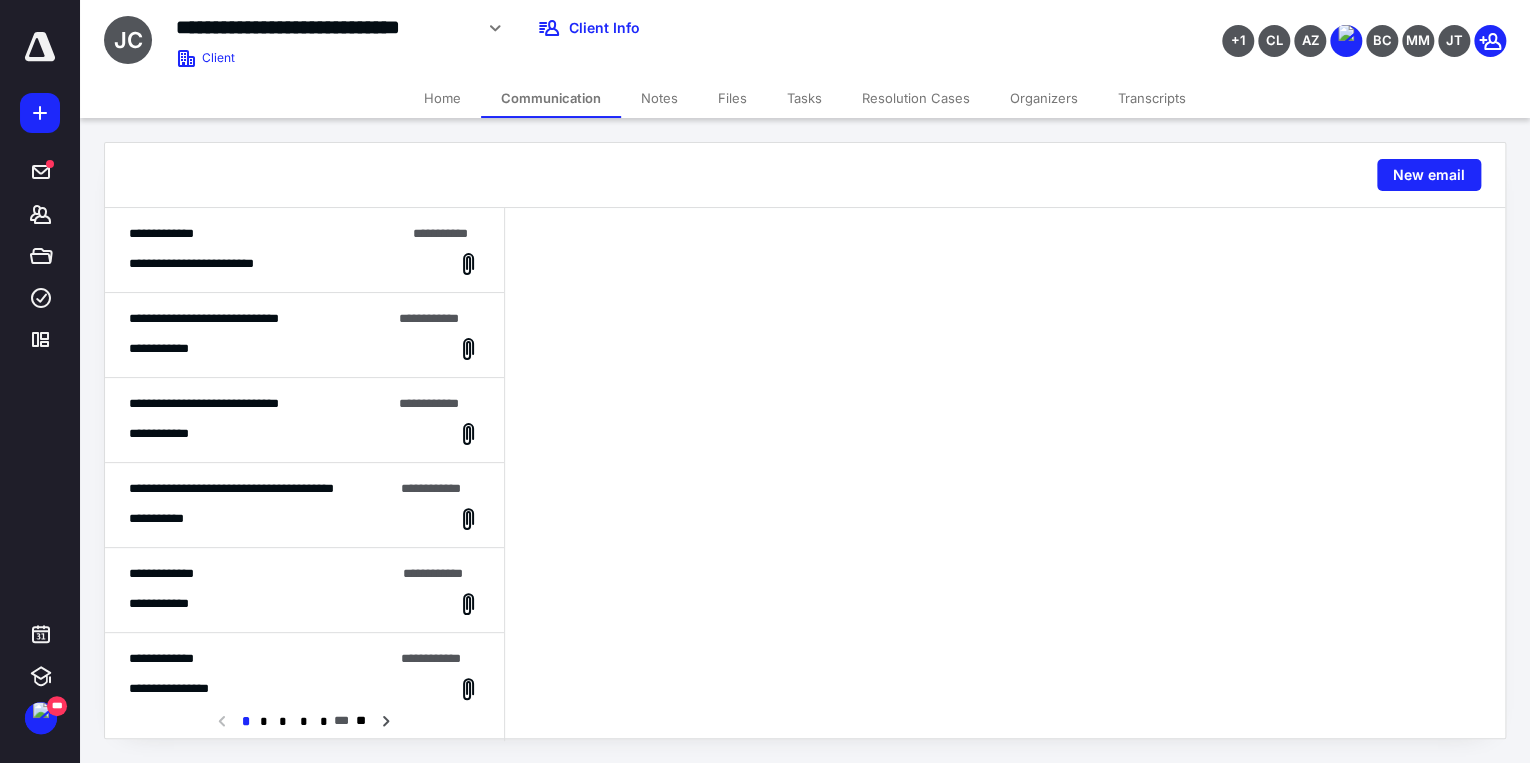 click on "**********" at bounding box center [204, 318] 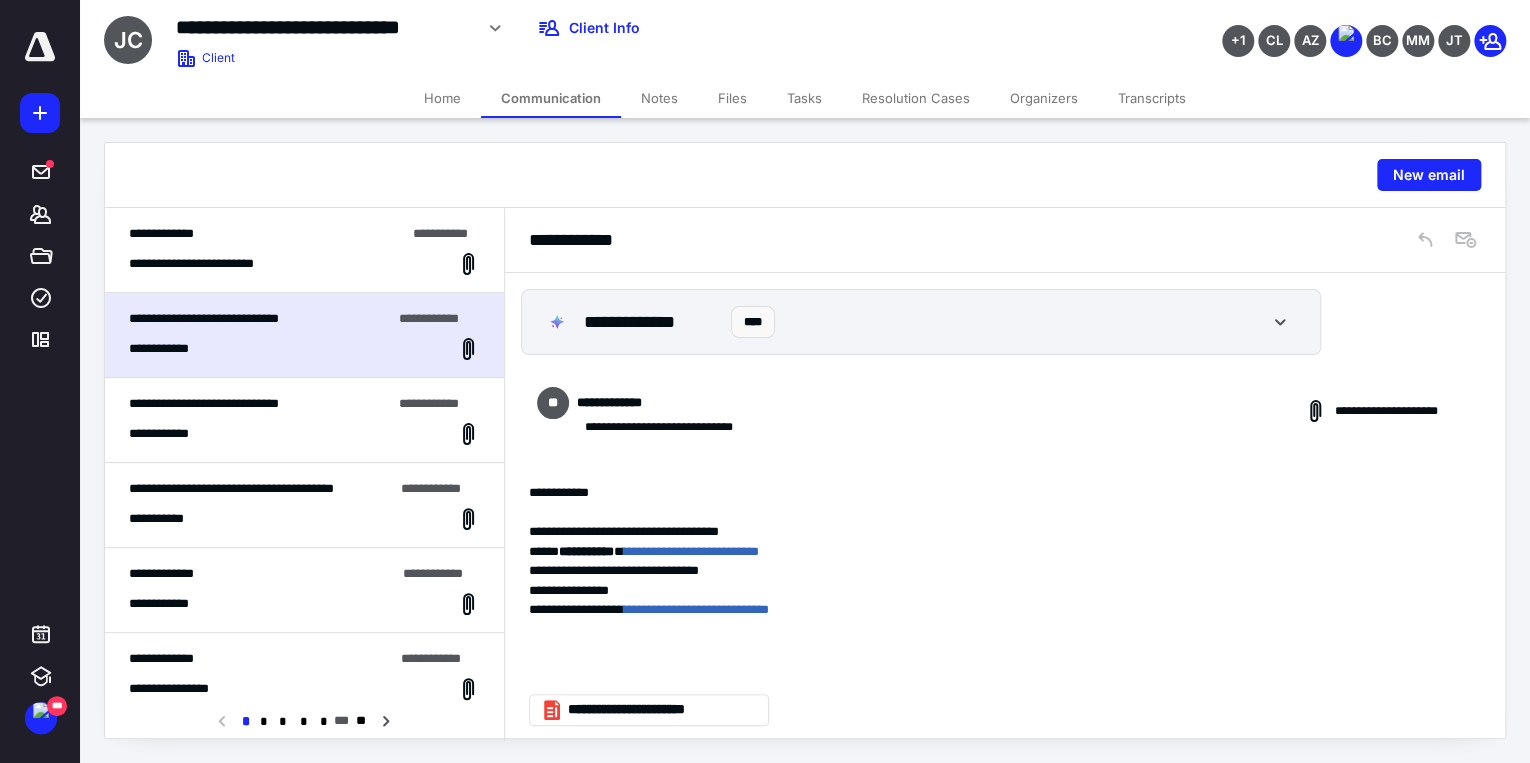 scroll, scrollTop: 8, scrollLeft: 0, axis: vertical 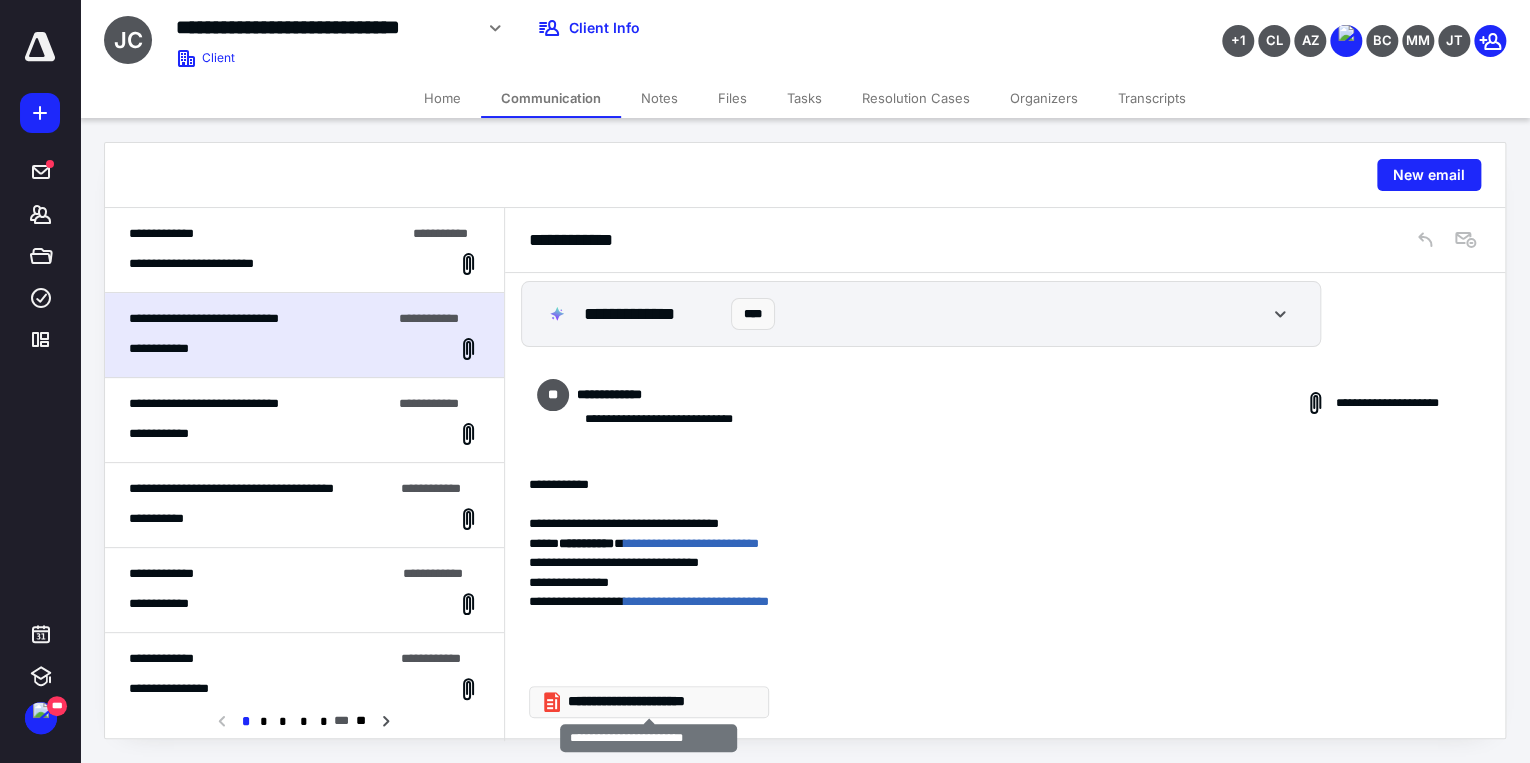 click on "**********" at bounding box center [657, 702] 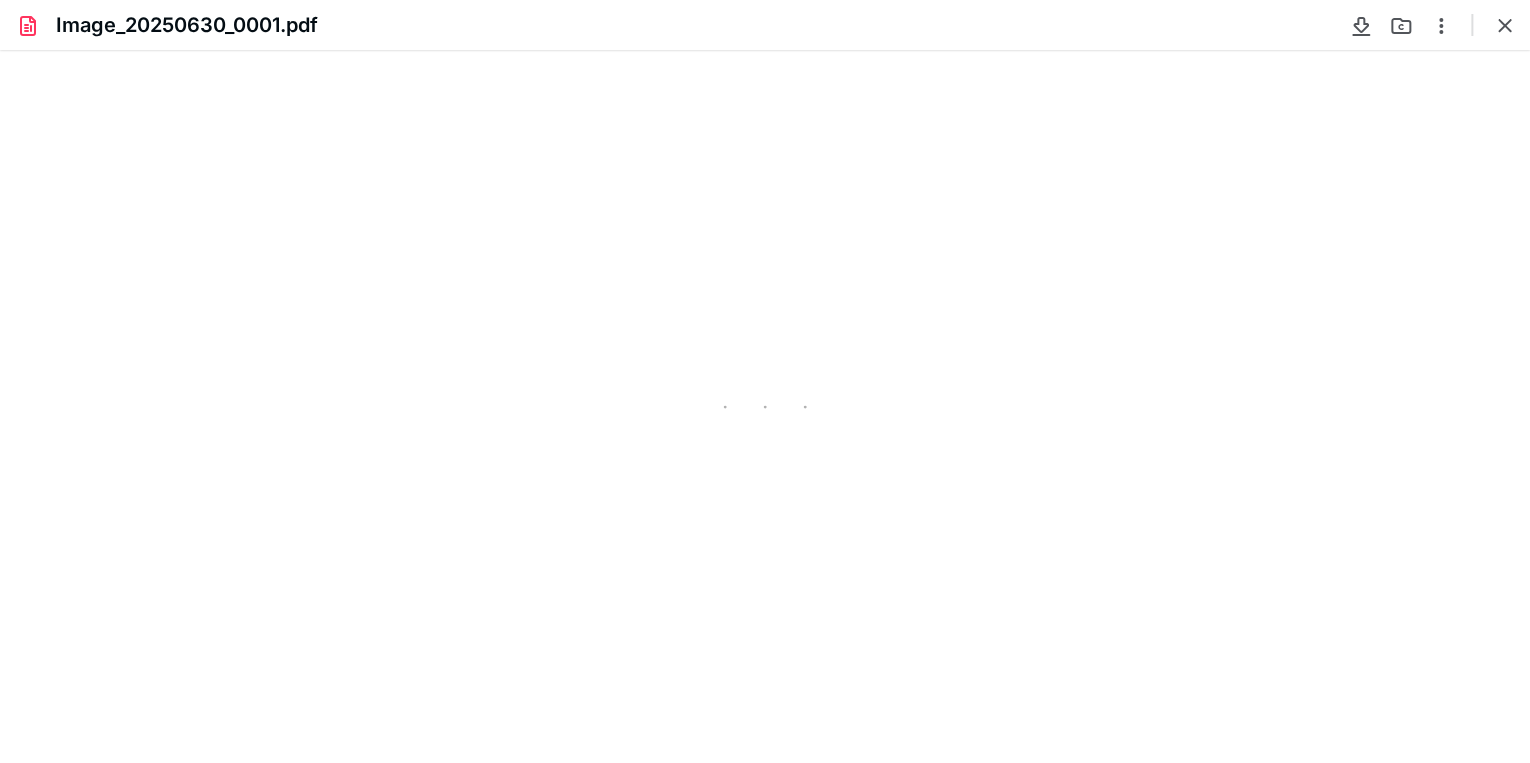 scroll, scrollTop: 0, scrollLeft: 0, axis: both 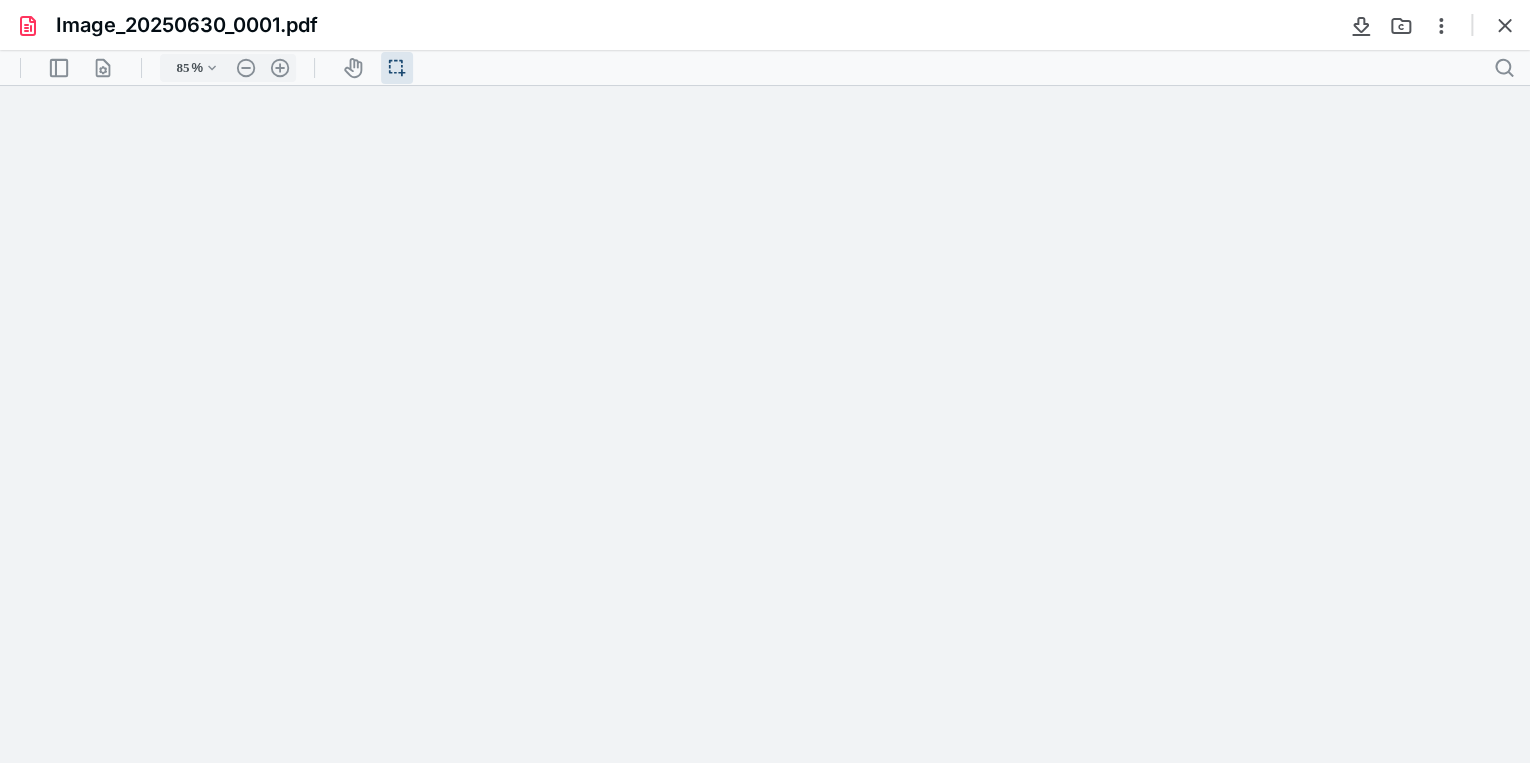 type on "245" 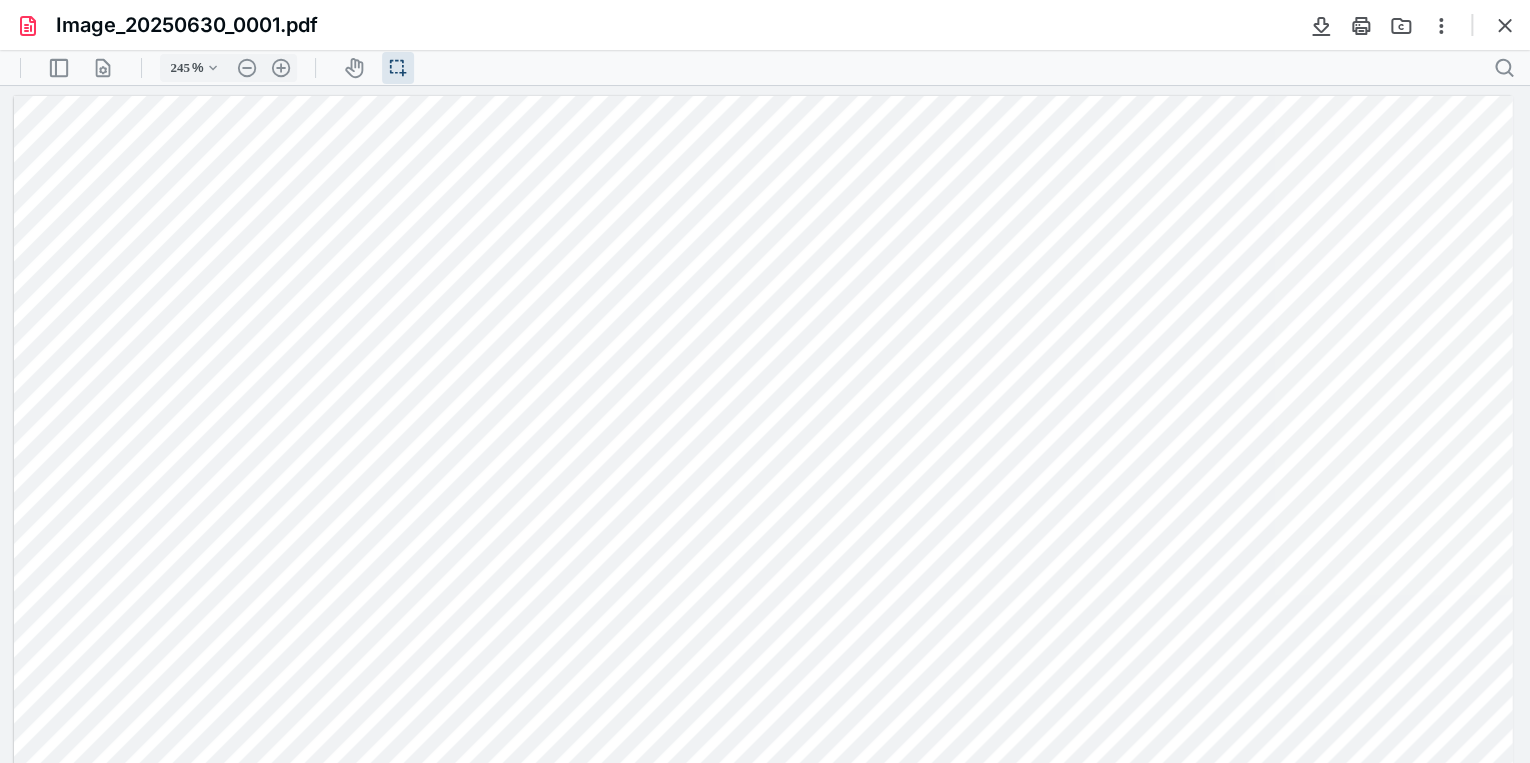 drag, startPoint x: 1504, startPoint y: 21, endPoint x: 1436, endPoint y: 63, distance: 79.924965 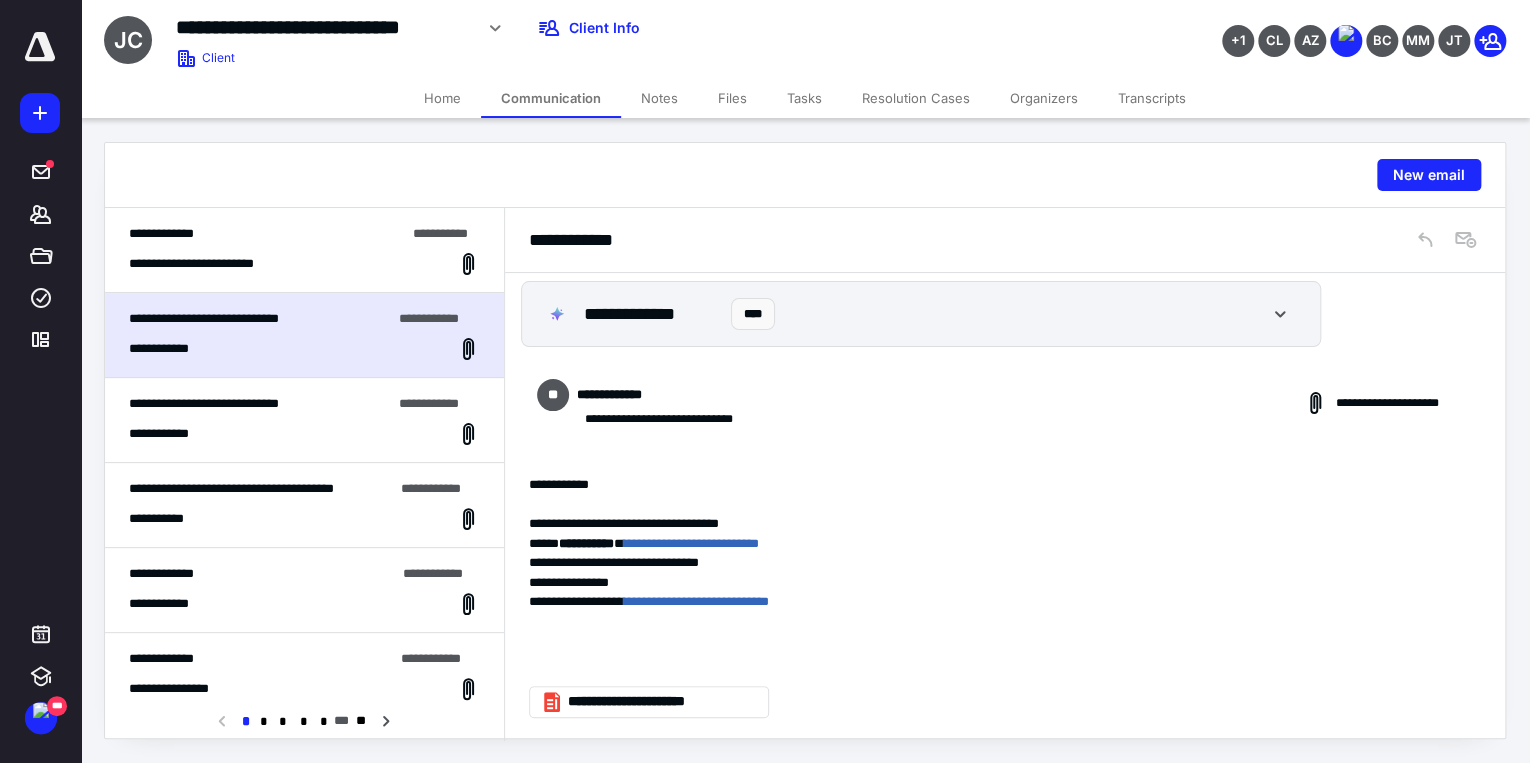 click on "**********" at bounding box center (267, 234) 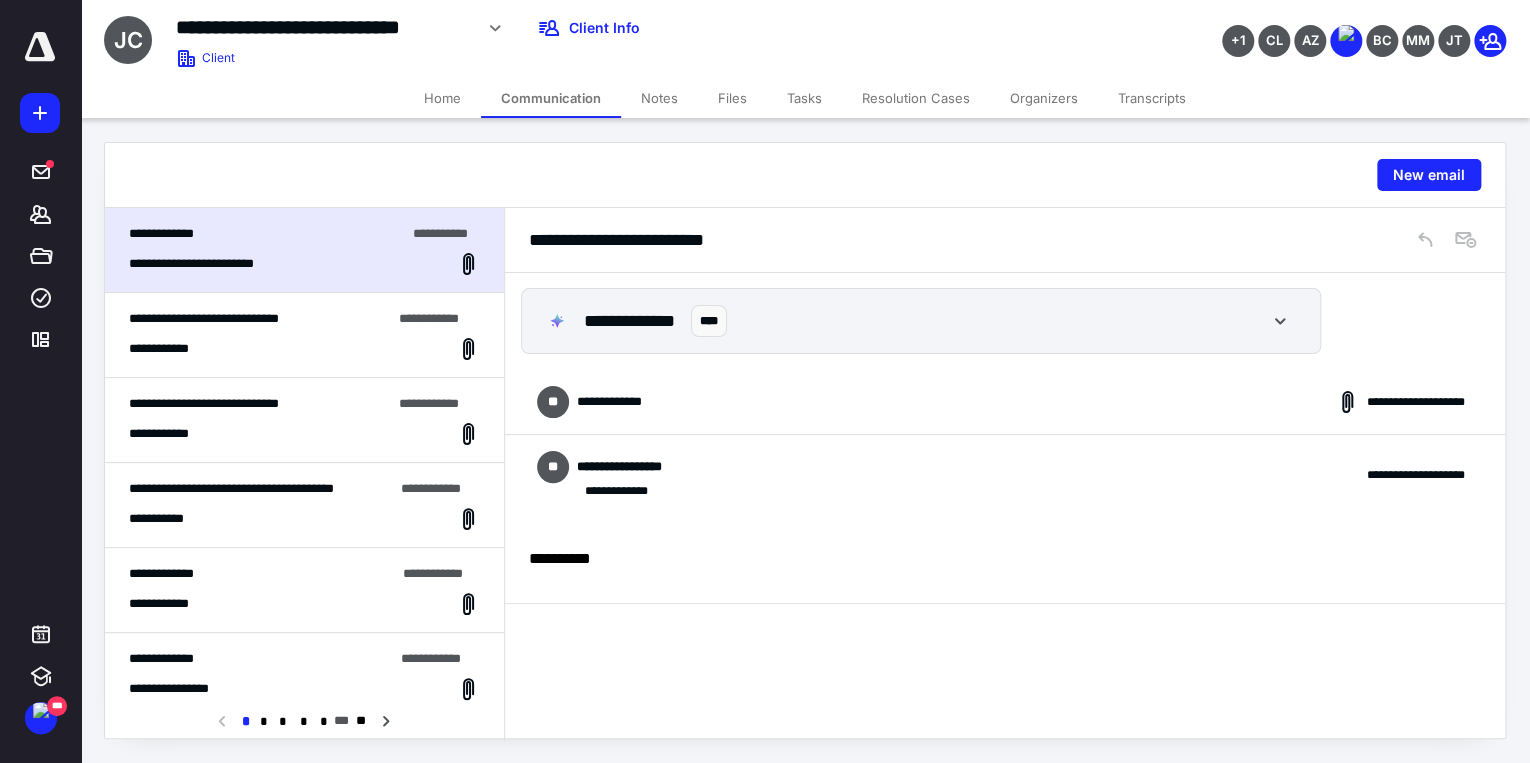 scroll, scrollTop: 0, scrollLeft: 0, axis: both 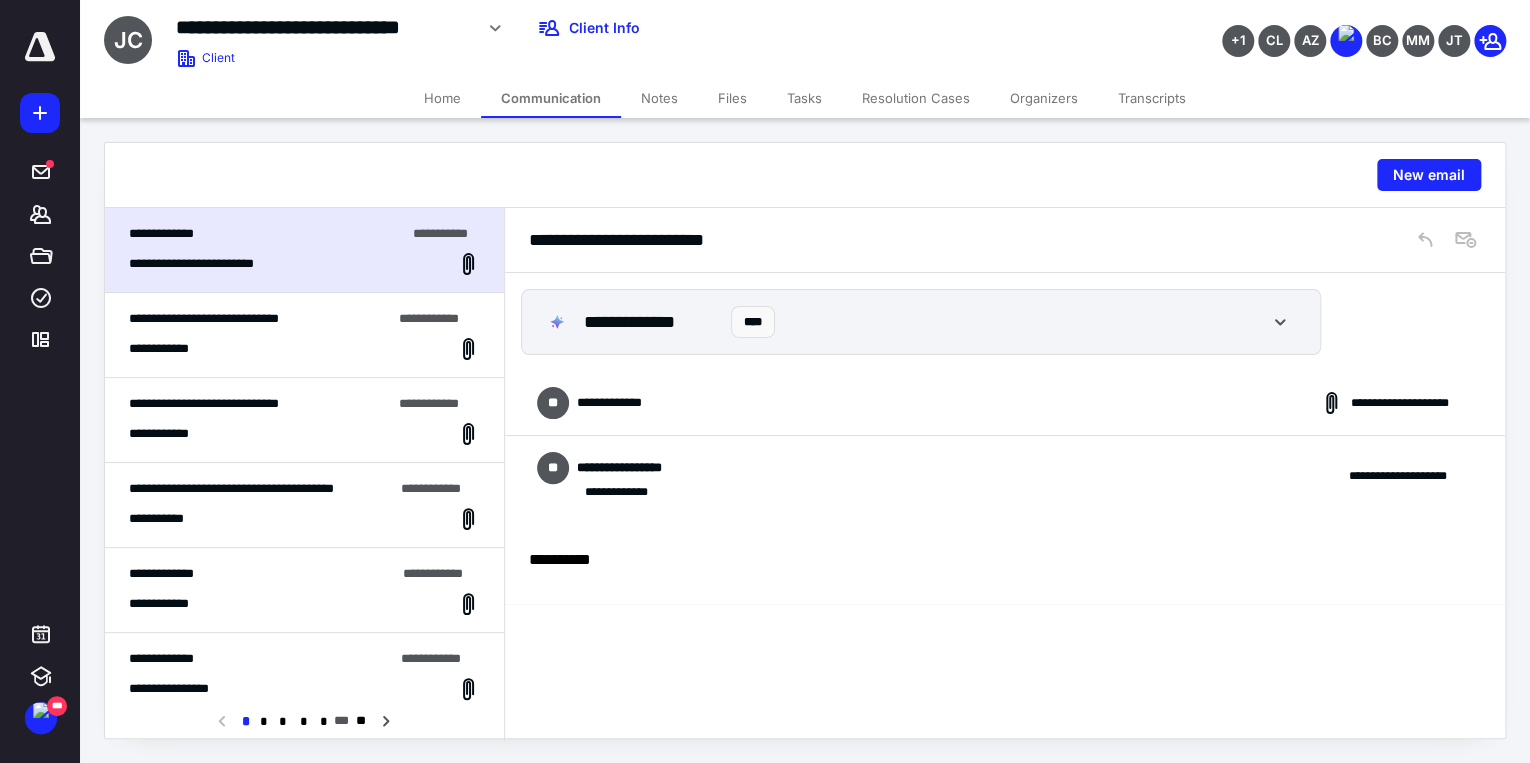 click on "**********" at bounding box center (595, 403) 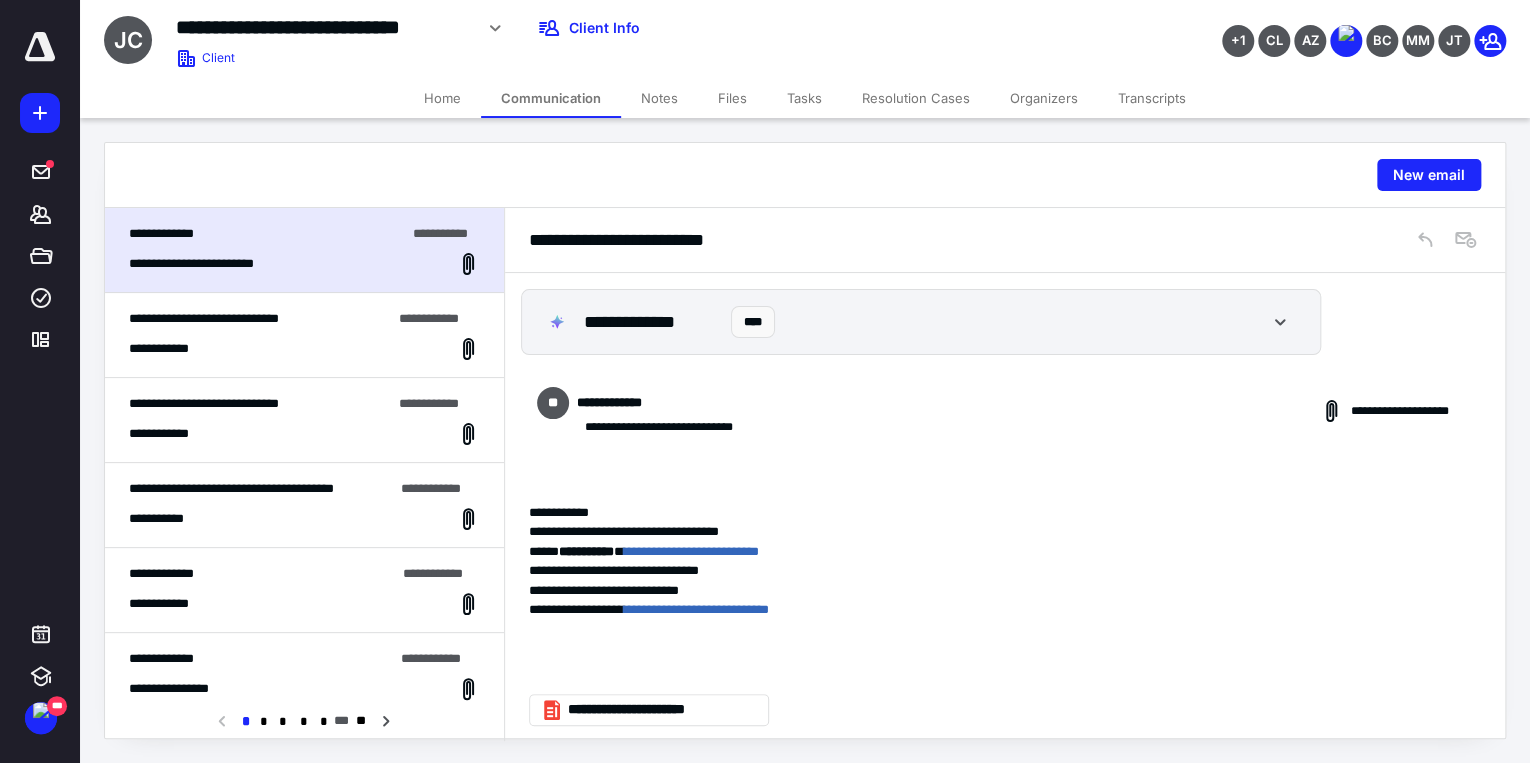 scroll, scrollTop: 177, scrollLeft: 0, axis: vertical 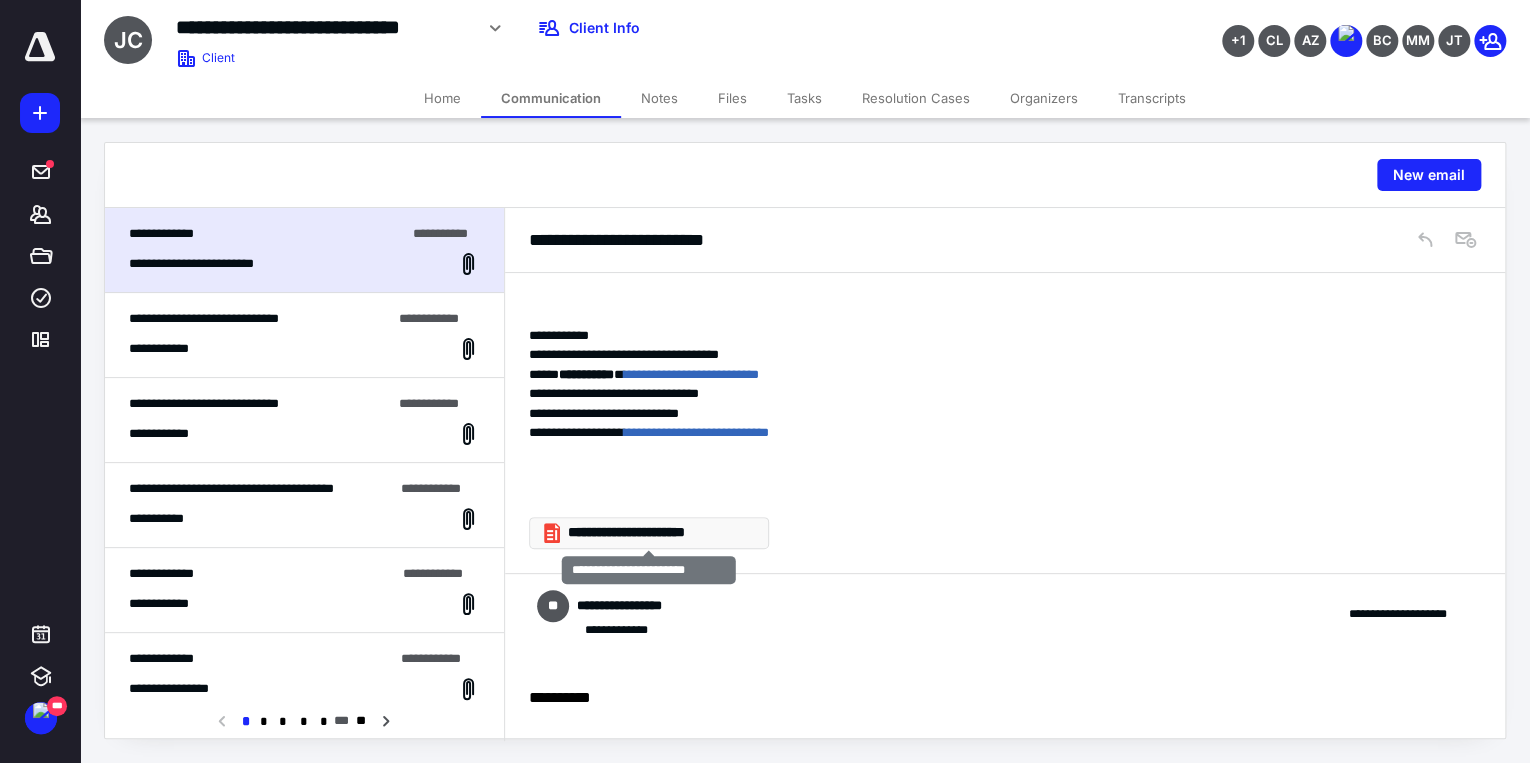 click on "**********" at bounding box center [657, 533] 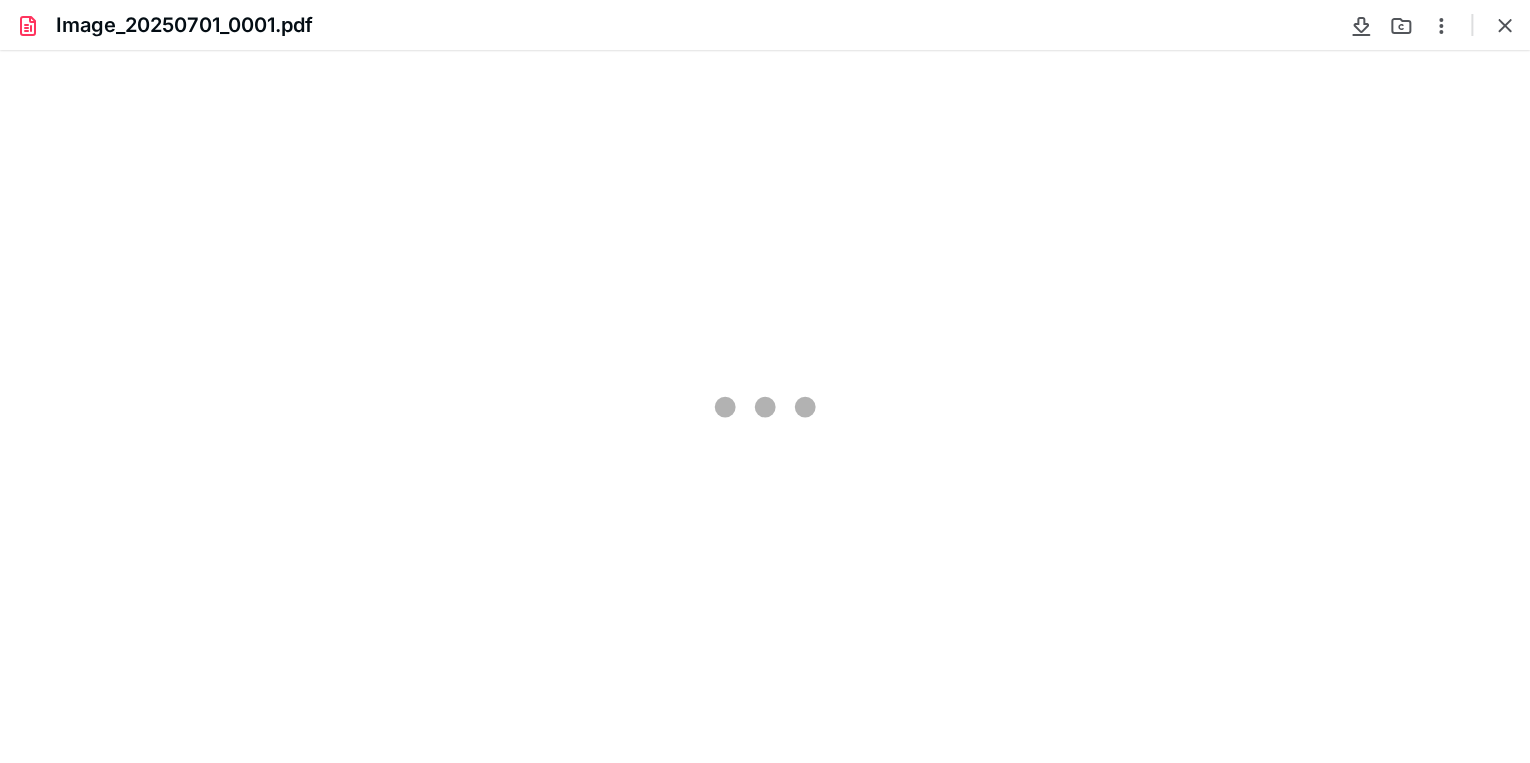 scroll, scrollTop: 0, scrollLeft: 0, axis: both 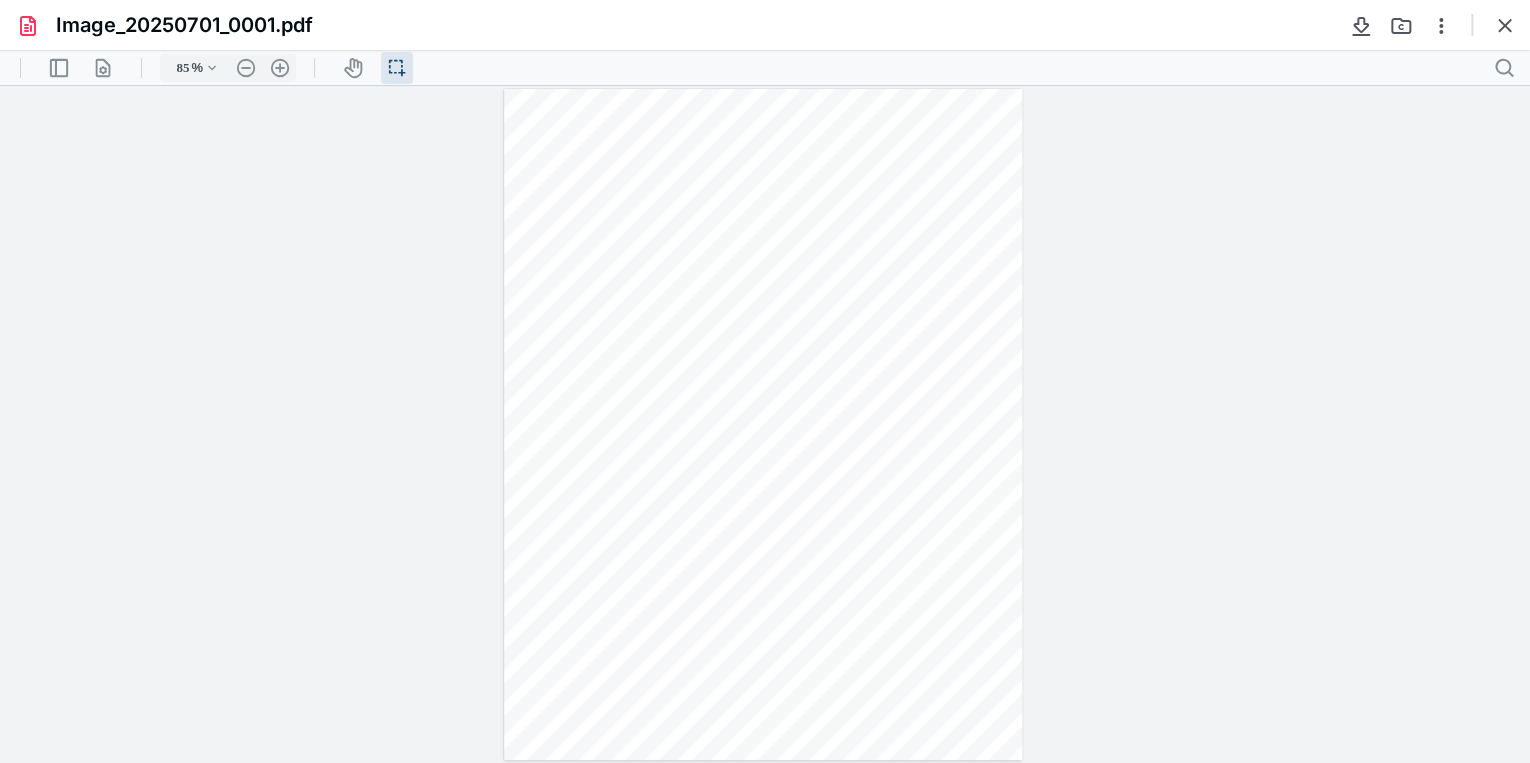 type on "245" 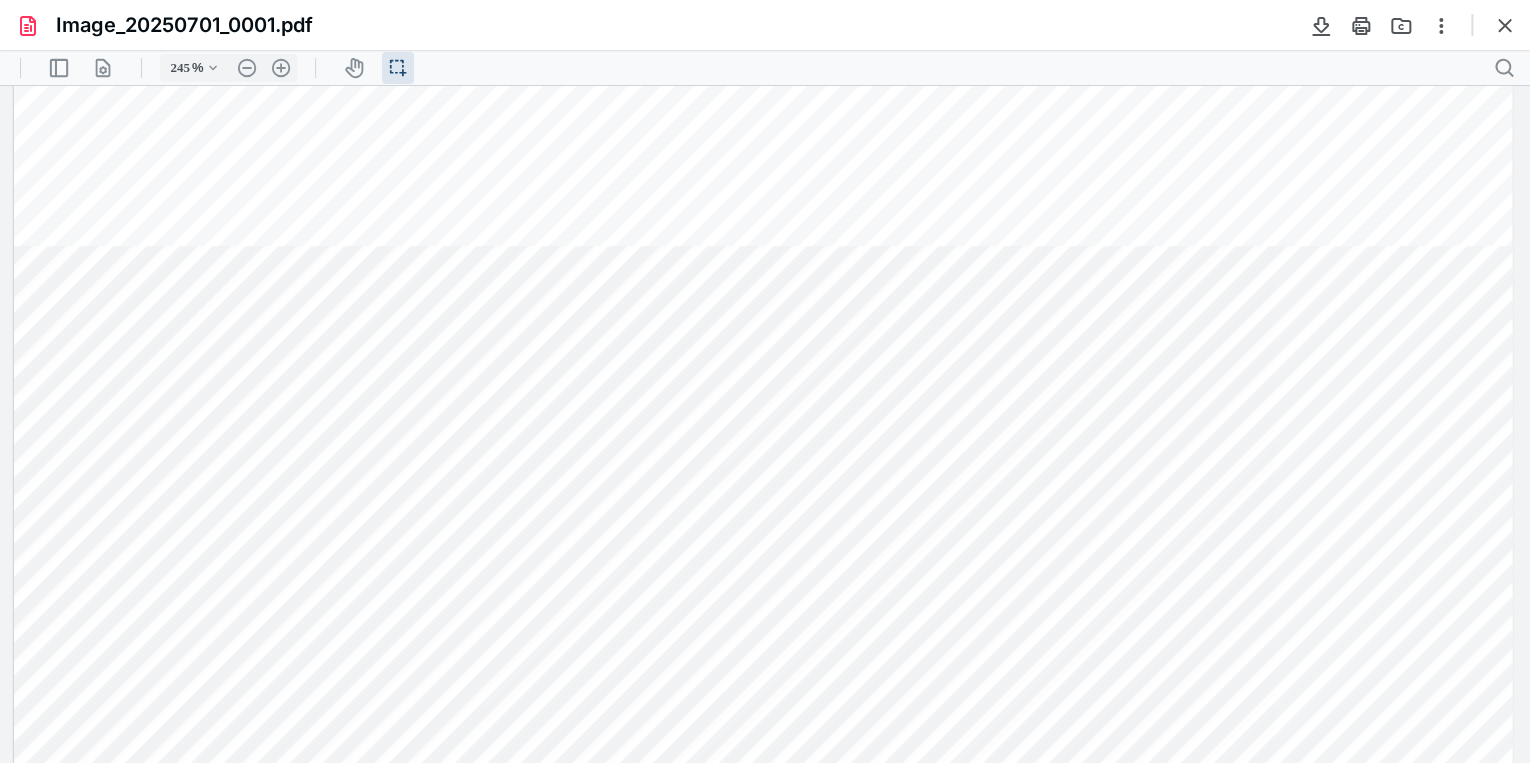 scroll, scrollTop: 0, scrollLeft: 0, axis: both 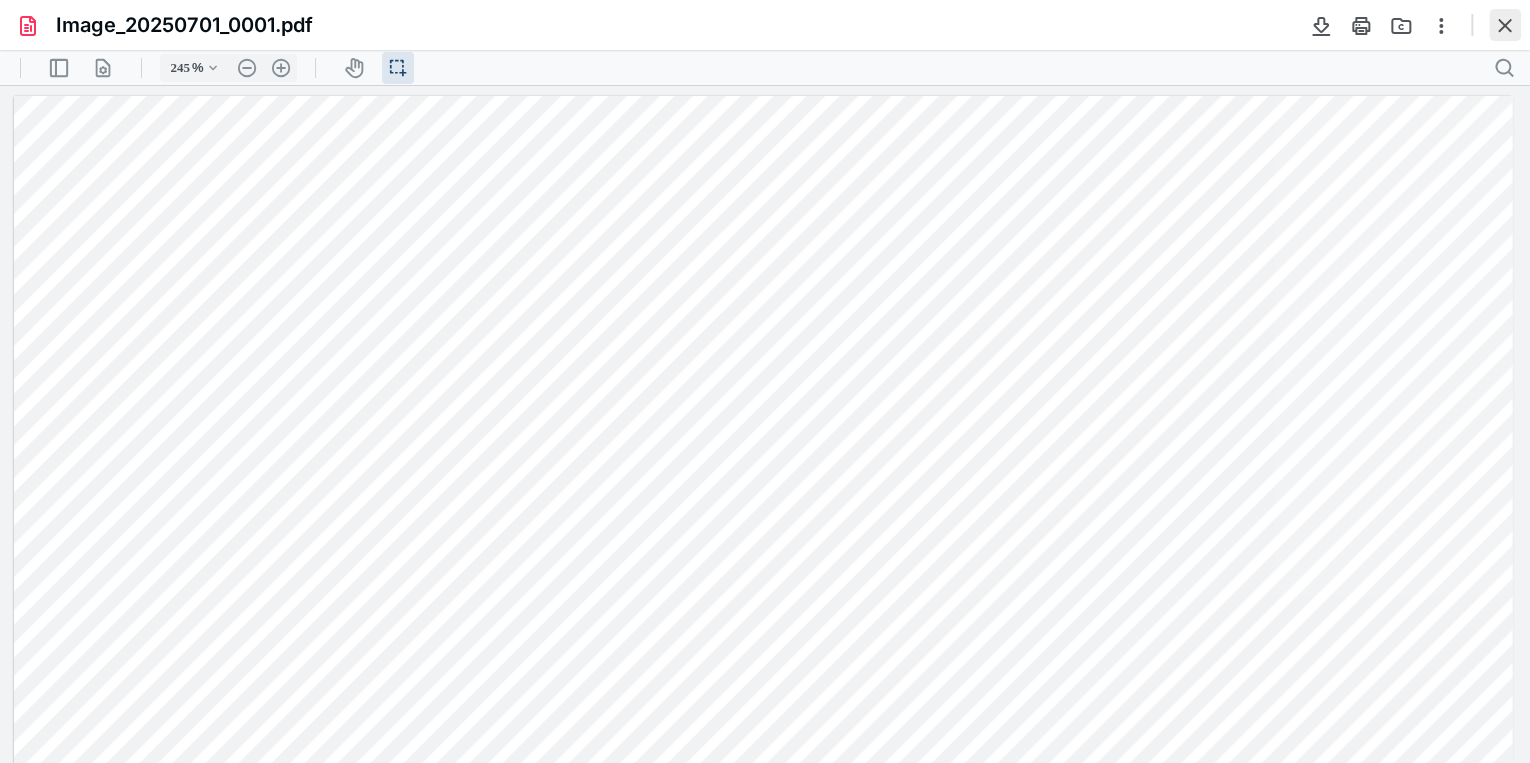 click at bounding box center [1505, 25] 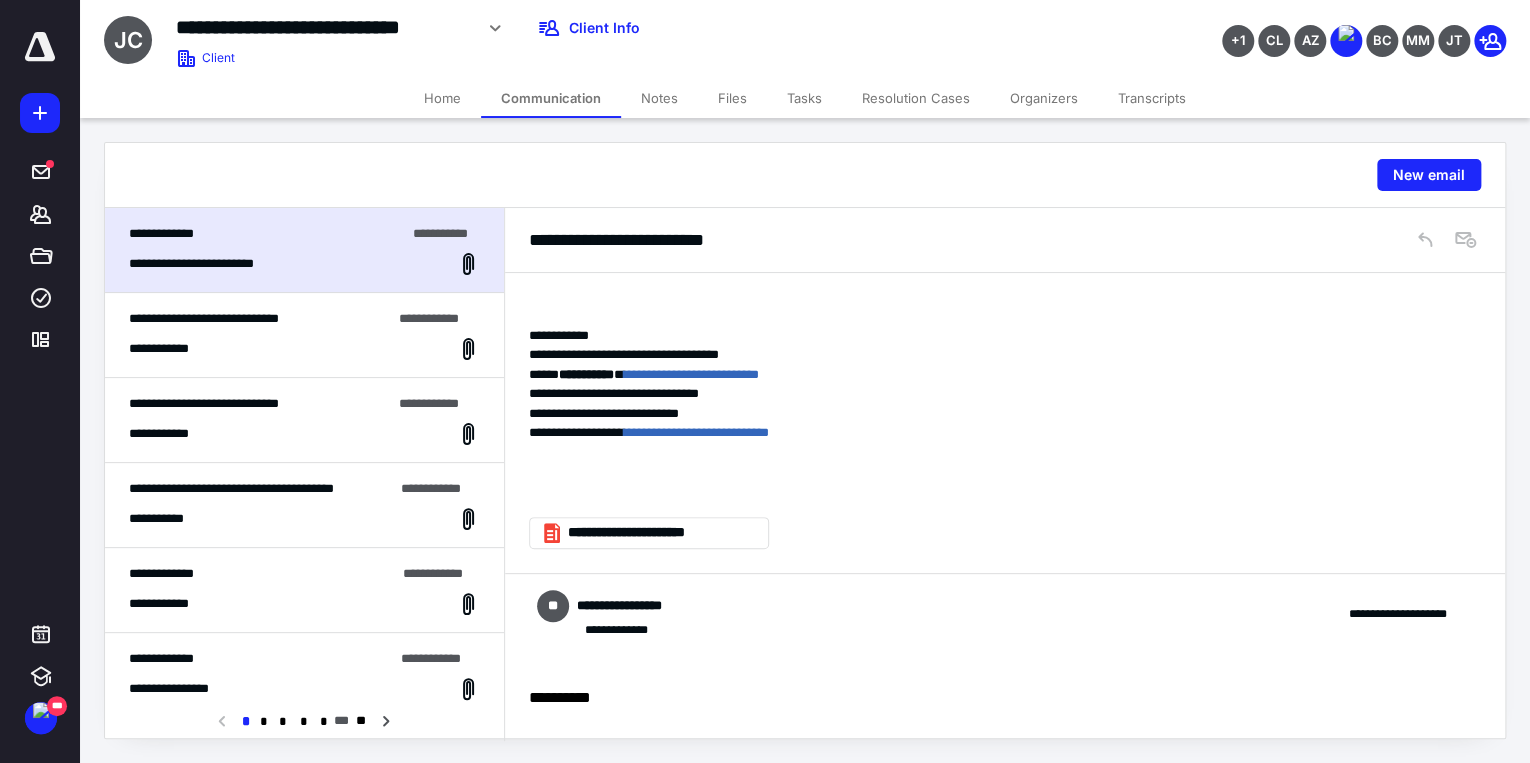 scroll, scrollTop: 80, scrollLeft: 0, axis: vertical 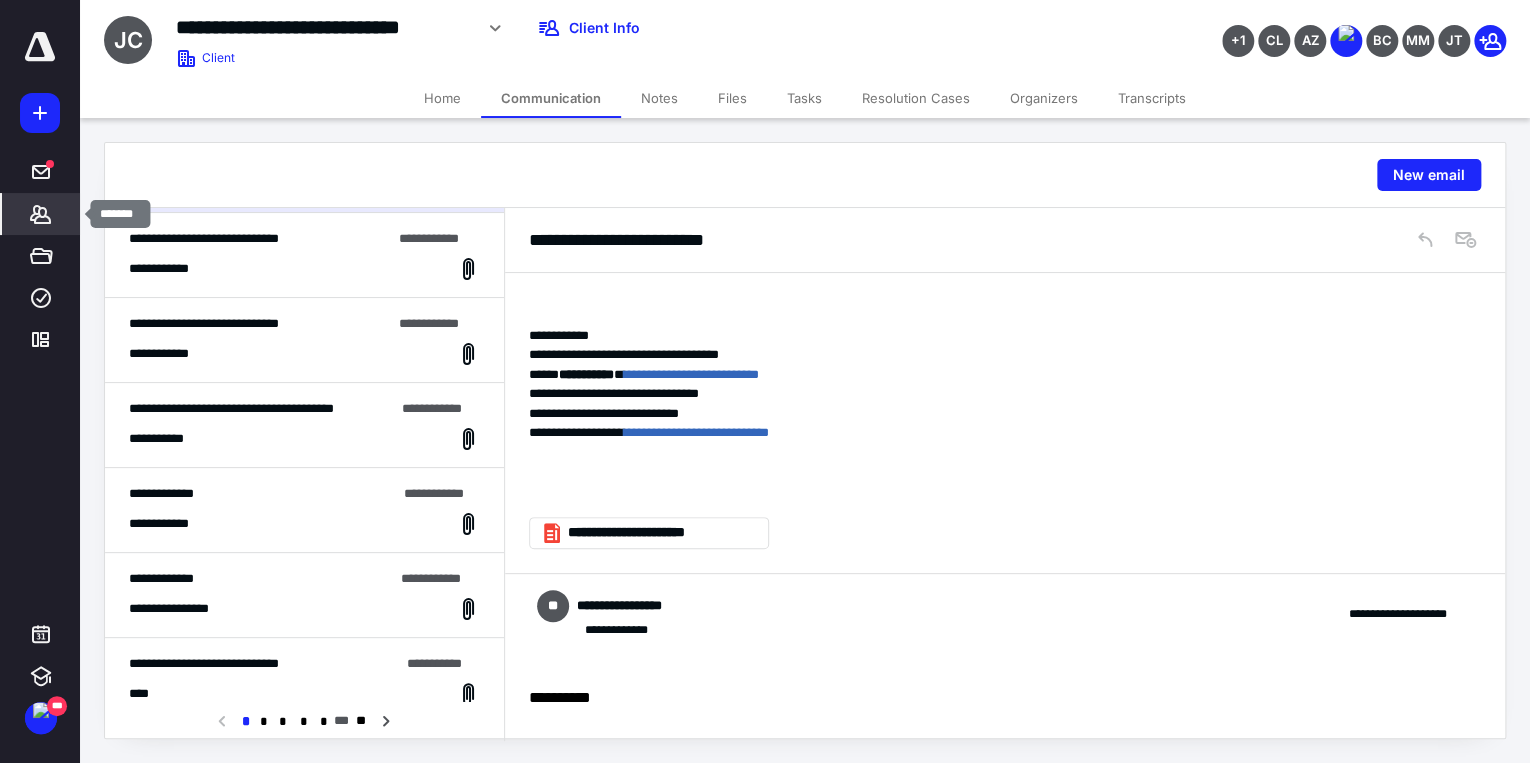 click 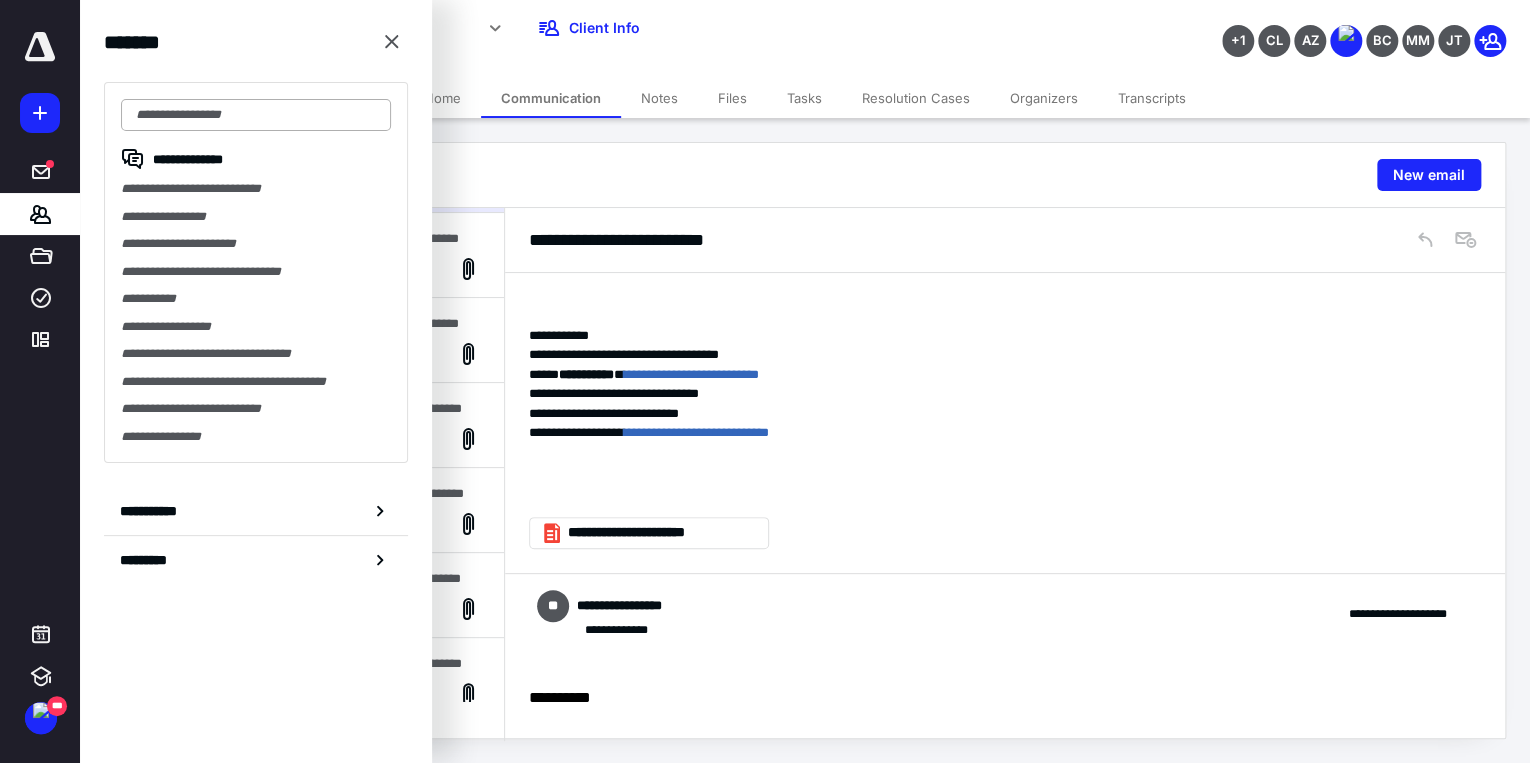 click at bounding box center (256, 115) 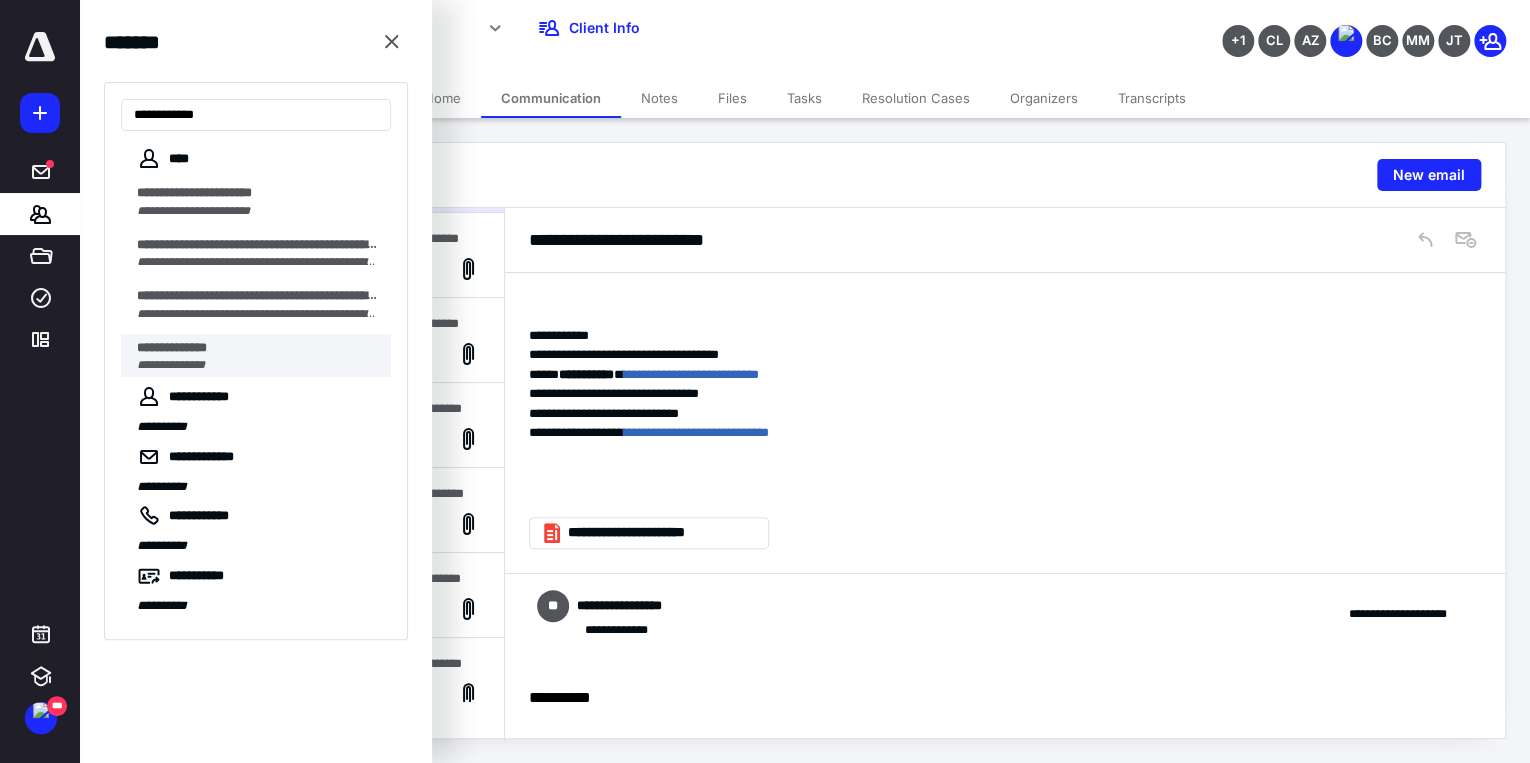 type on "**********" 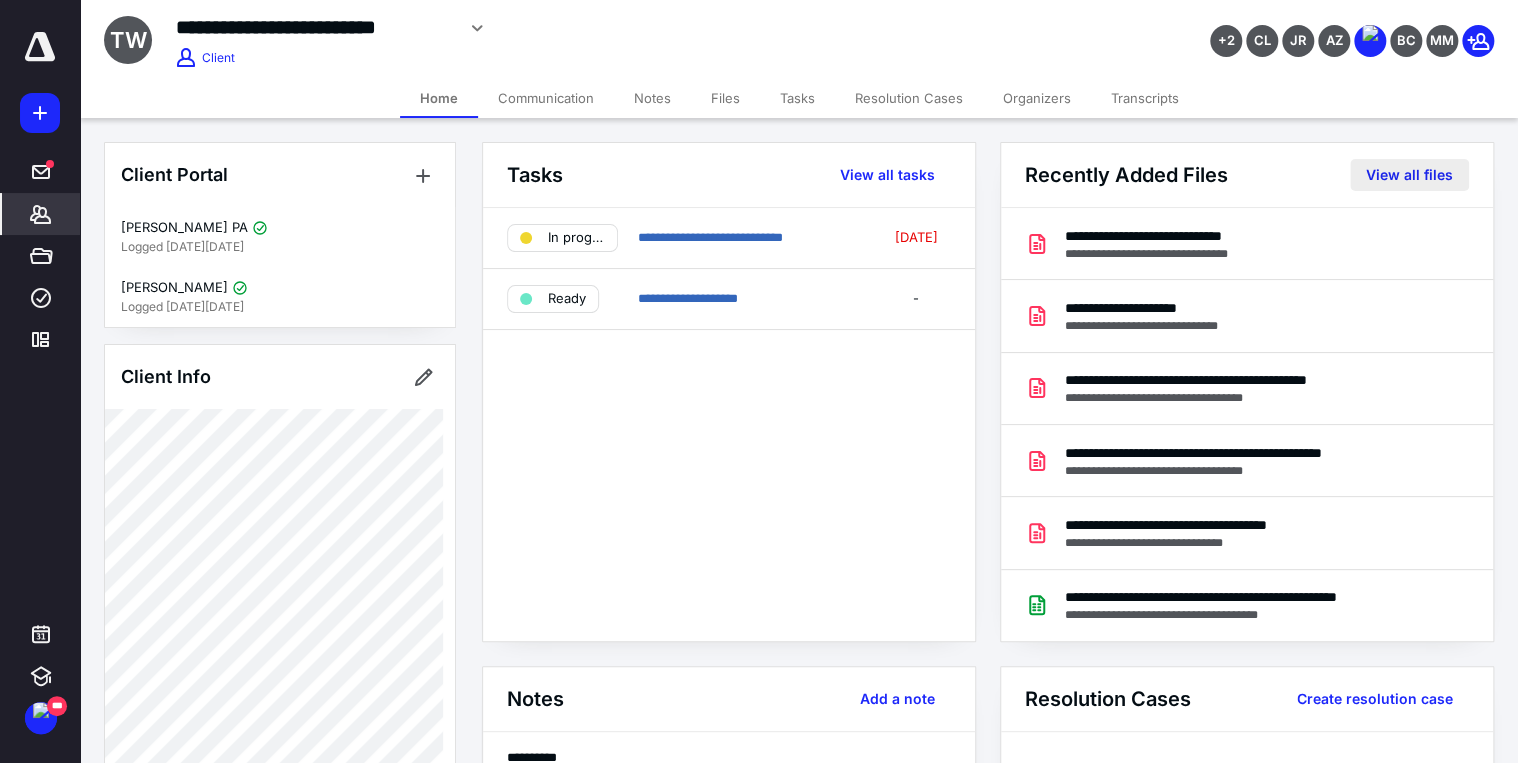 click on "View all files" at bounding box center (1409, 175) 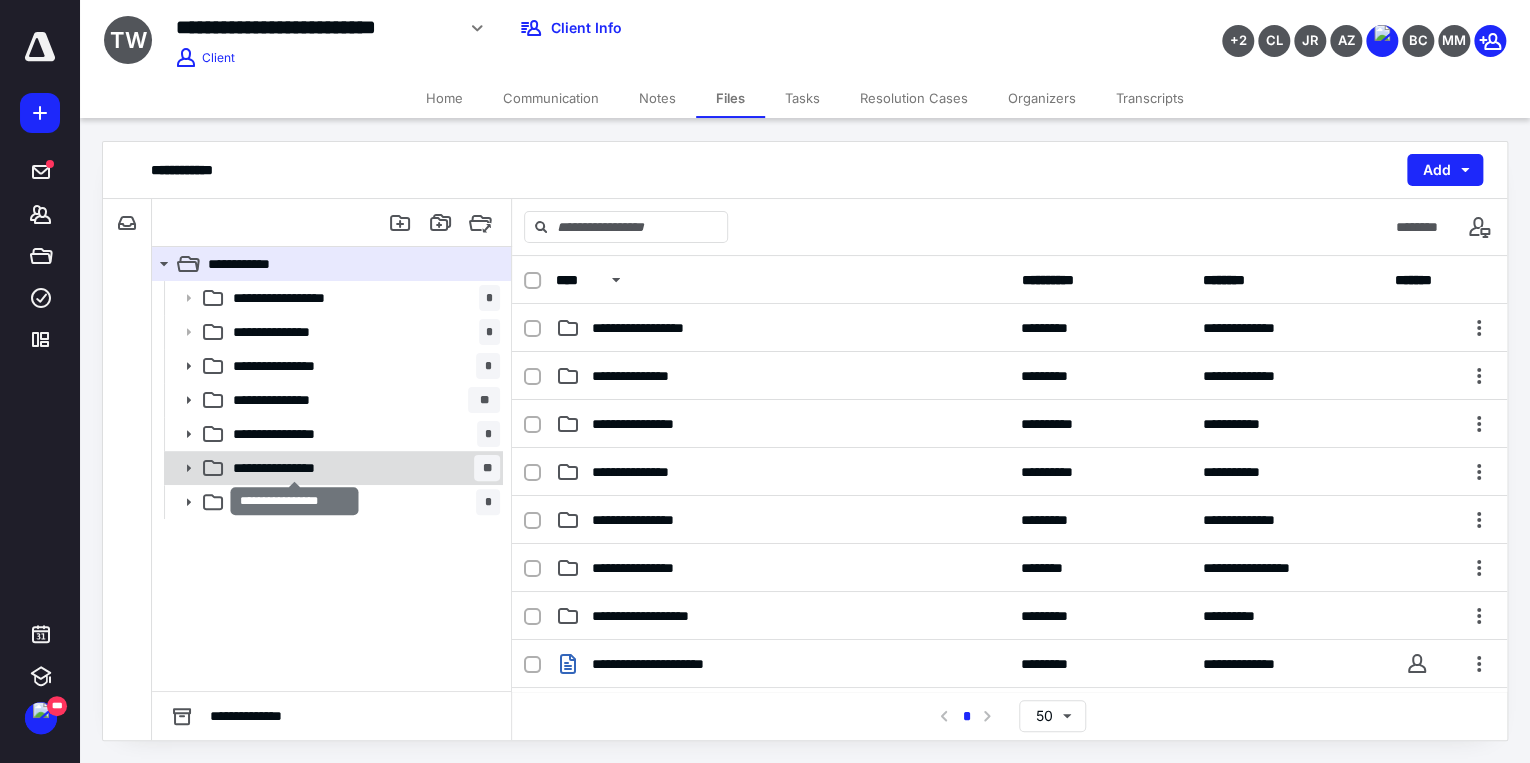 click on "**********" at bounding box center (295, 468) 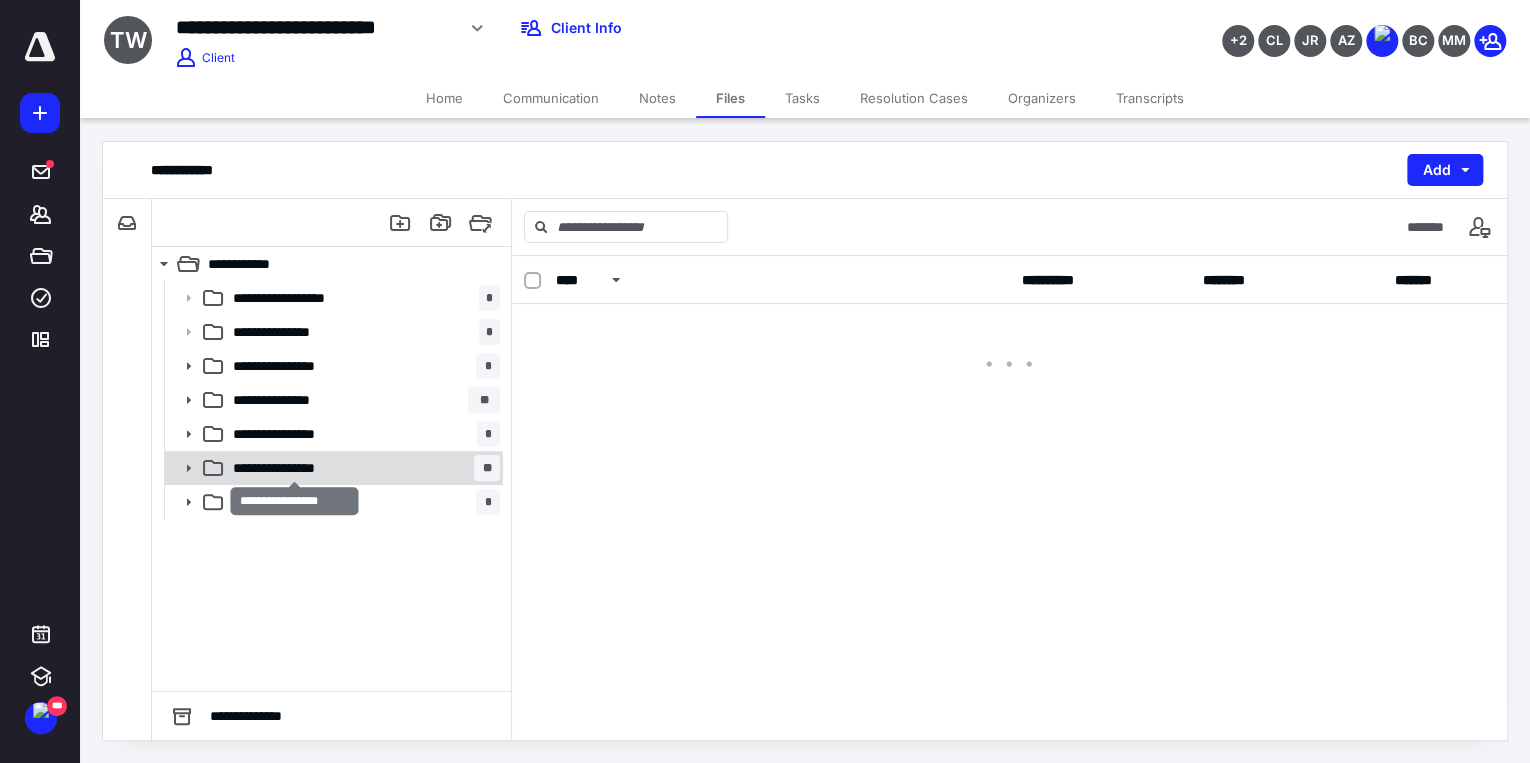 click on "**********" at bounding box center (295, 468) 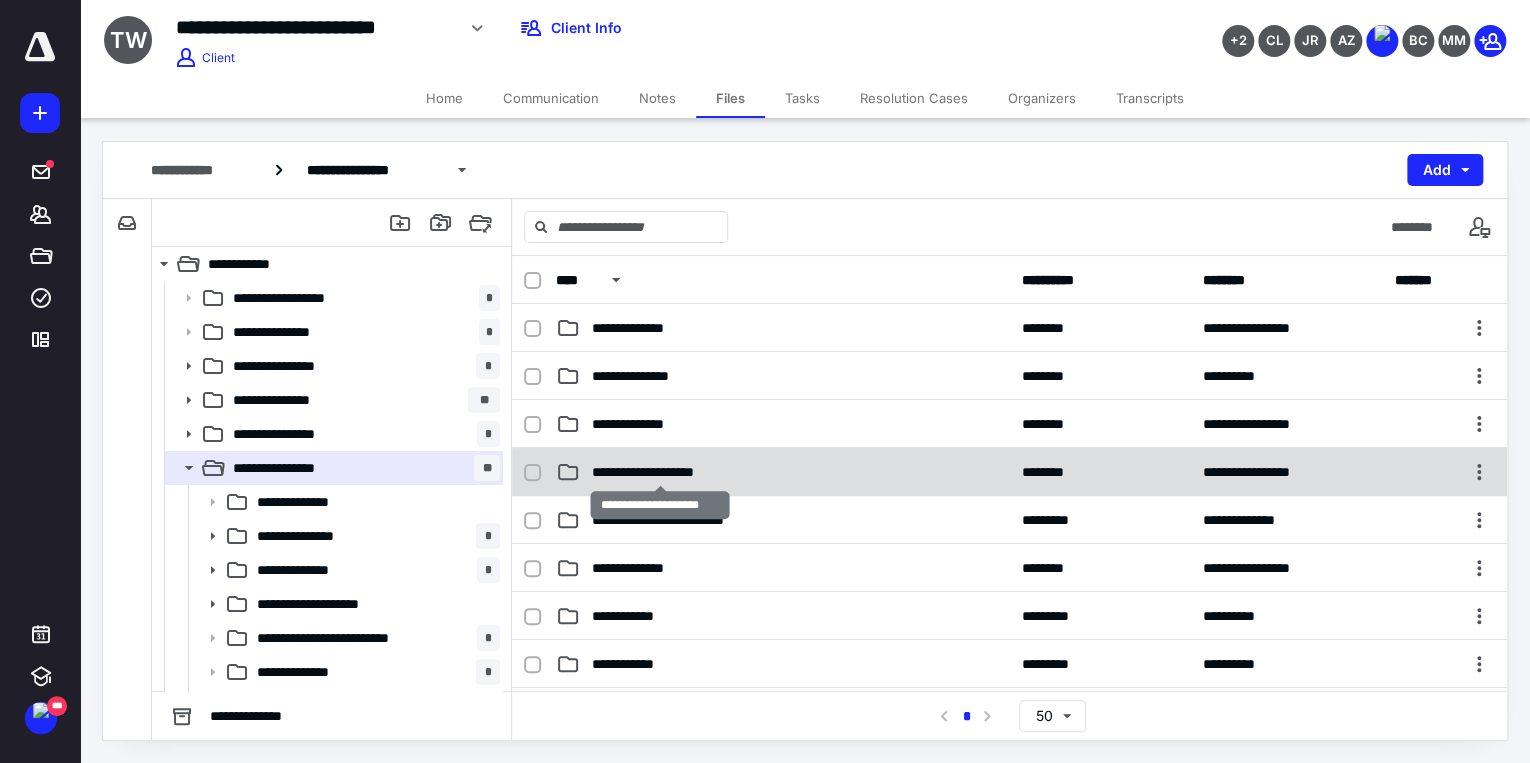 click on "**********" at bounding box center [660, 472] 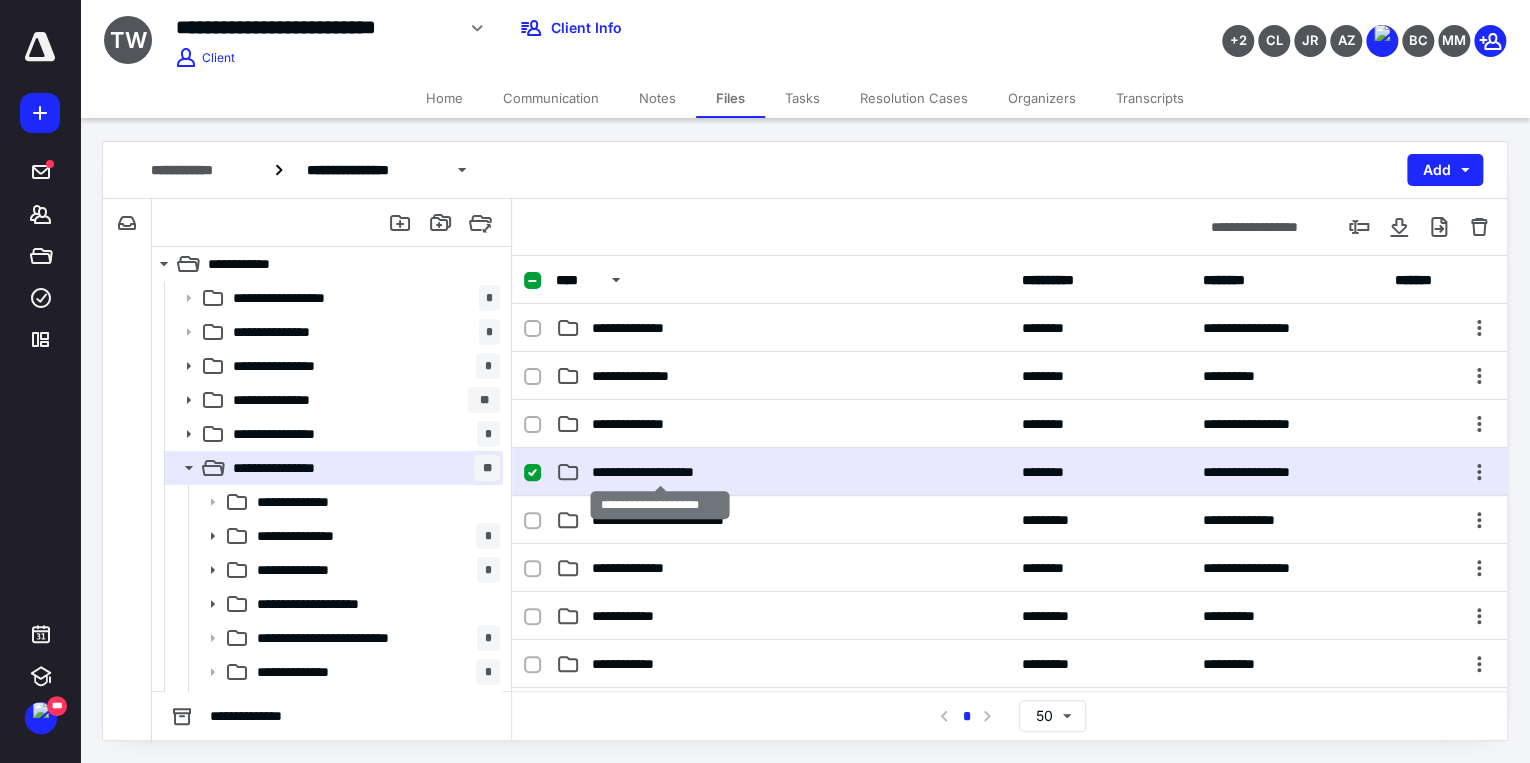 click on "**********" at bounding box center [660, 472] 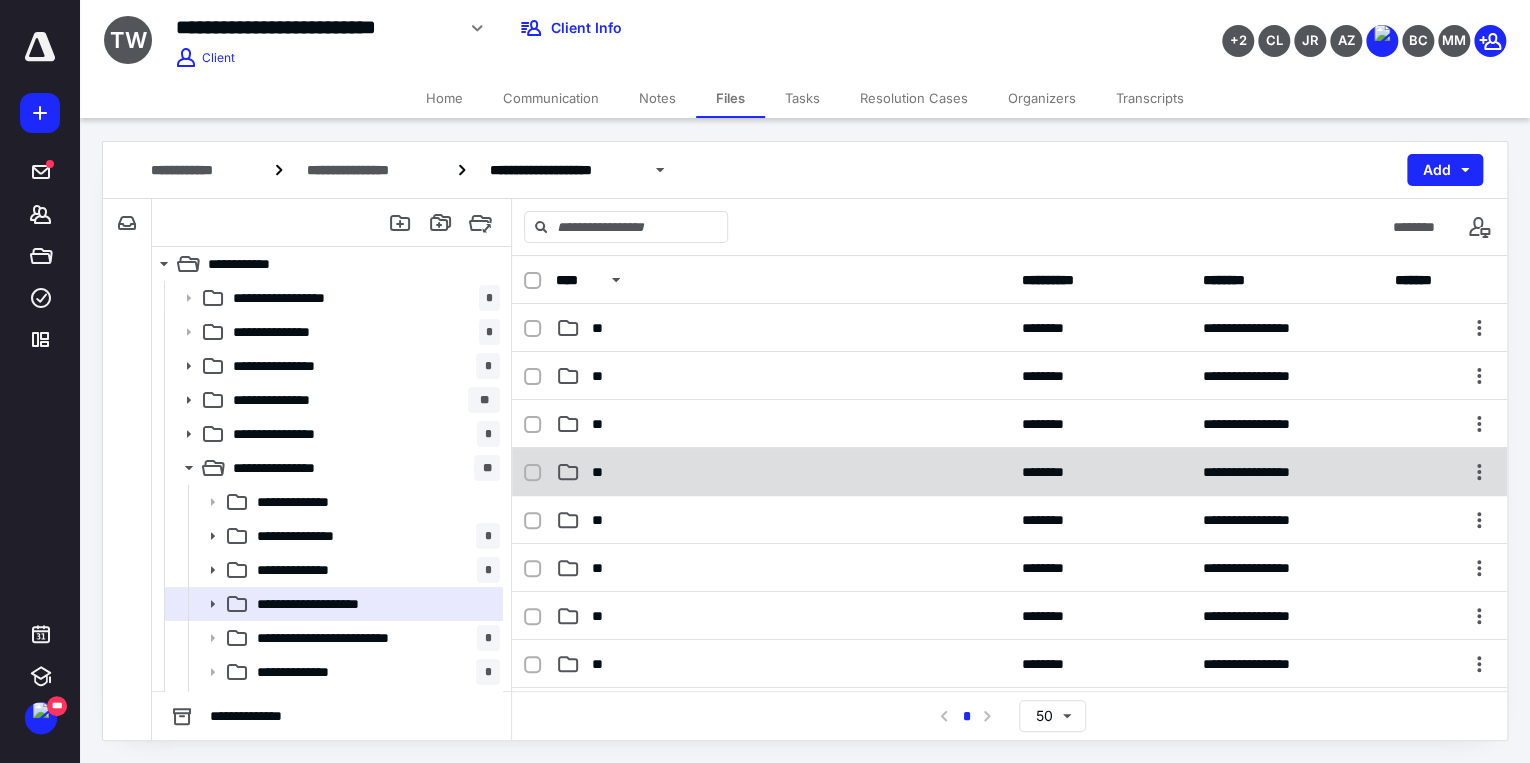 click 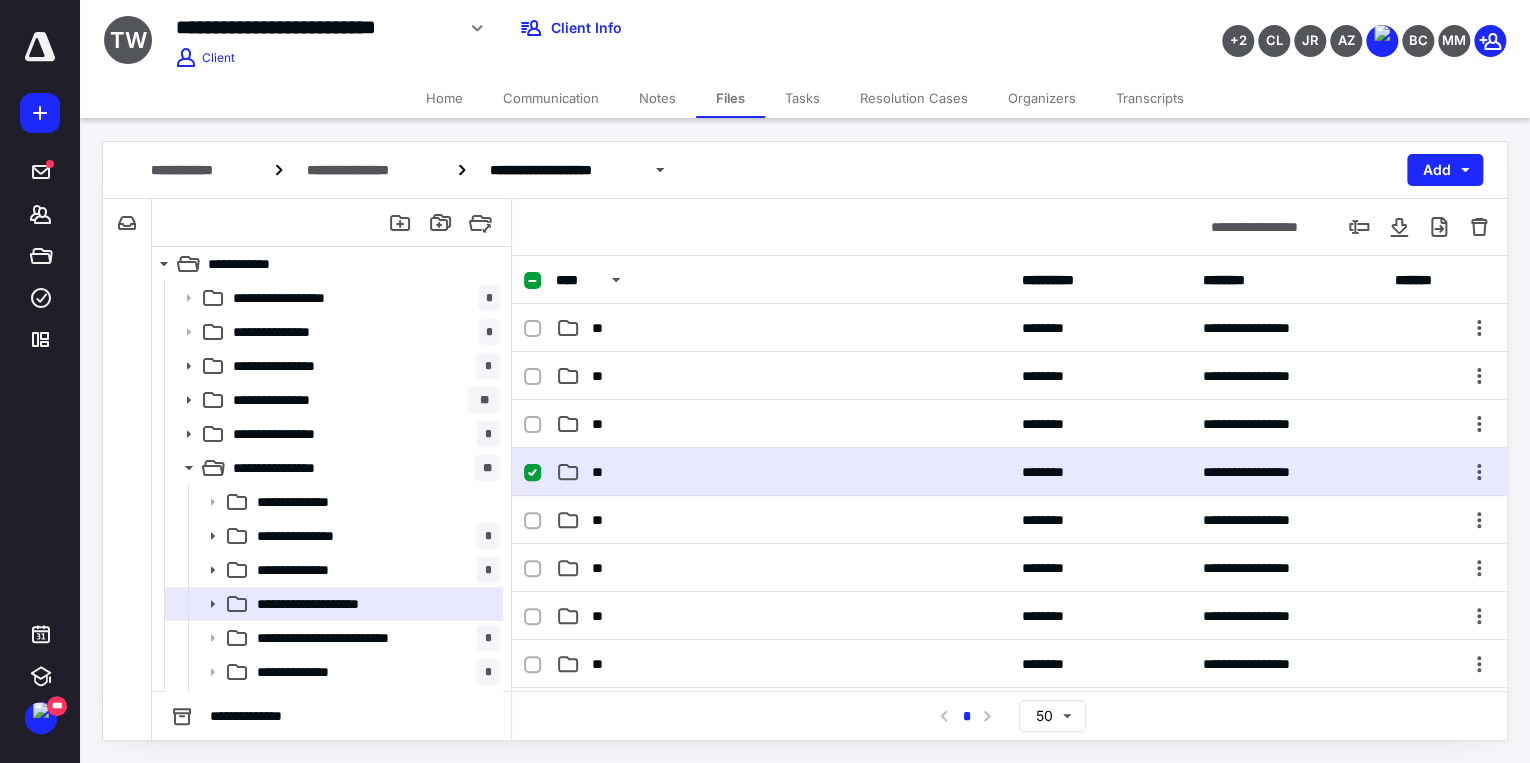 click 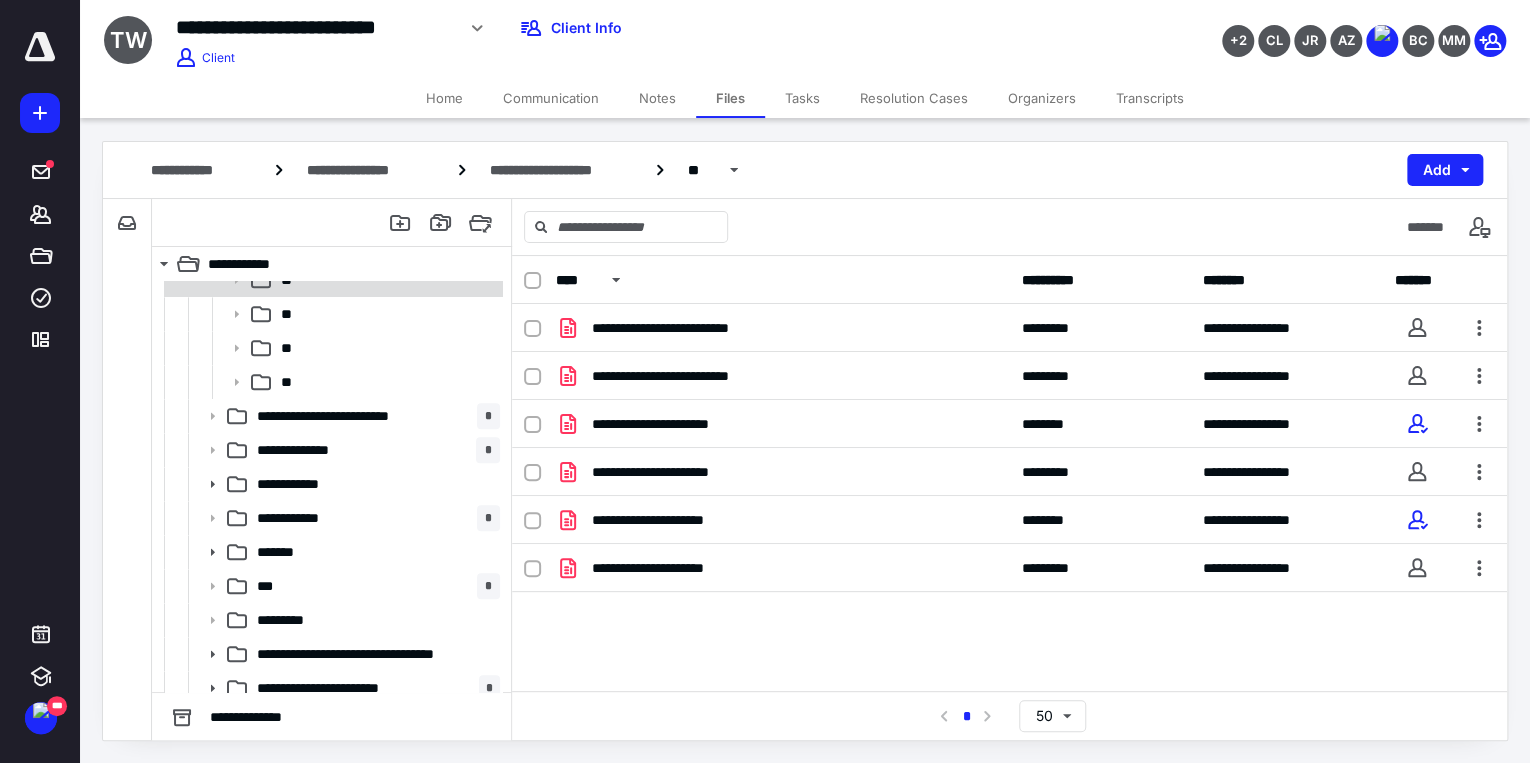 scroll, scrollTop: 470, scrollLeft: 0, axis: vertical 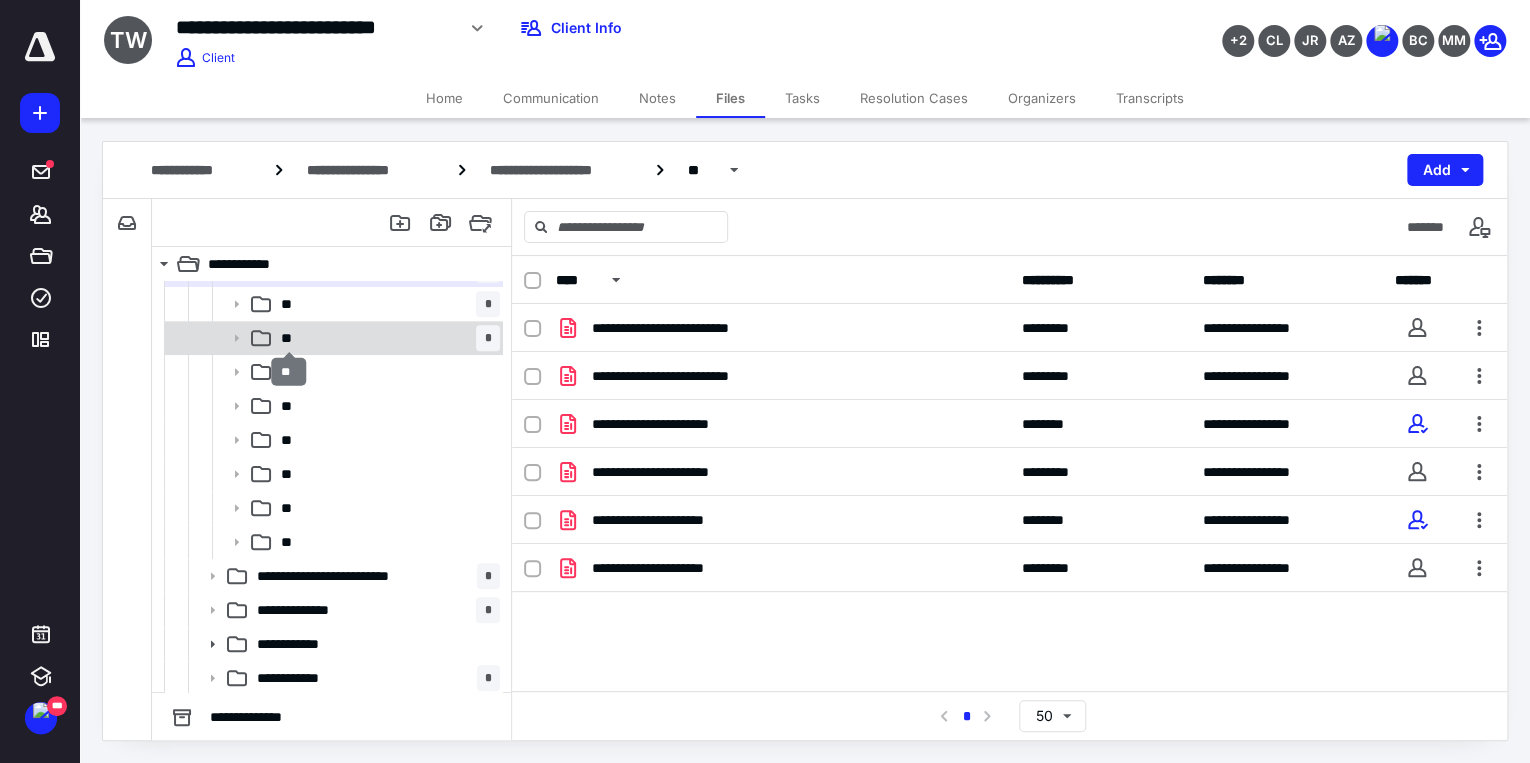 click on "**" at bounding box center (290, 338) 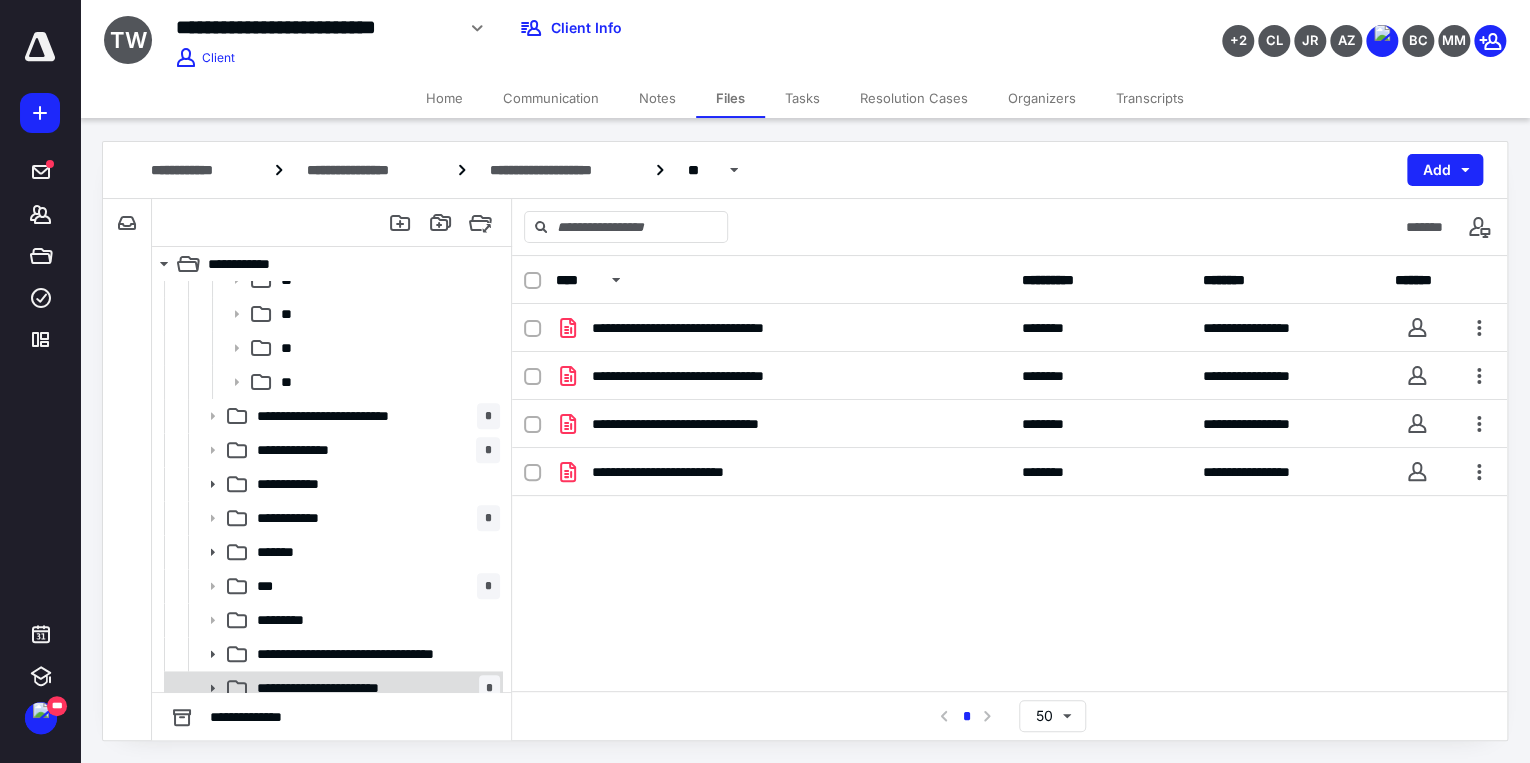 scroll, scrollTop: 710, scrollLeft: 0, axis: vertical 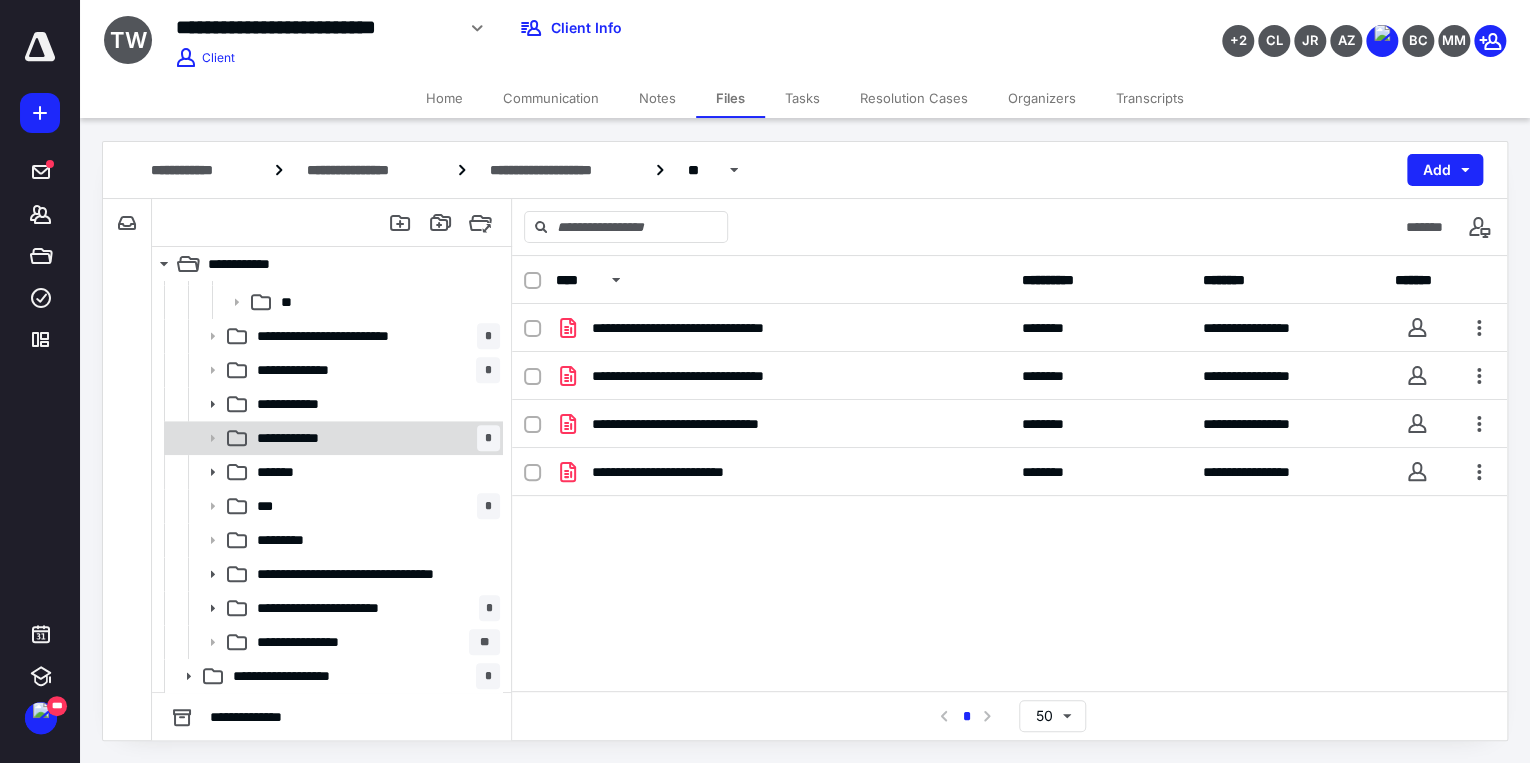 click on "**********" at bounding box center [374, 438] 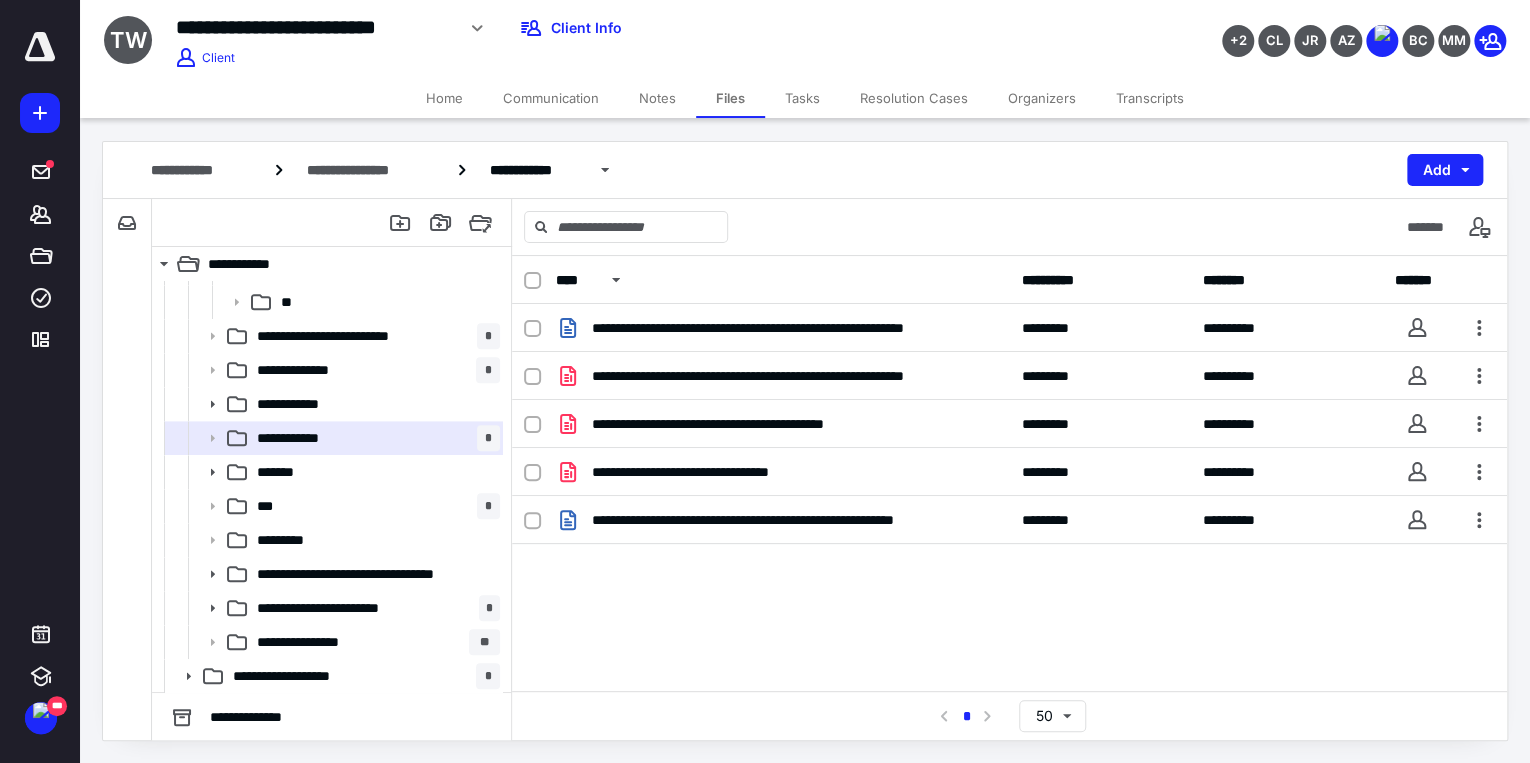 click on "*** *" at bounding box center (374, 506) 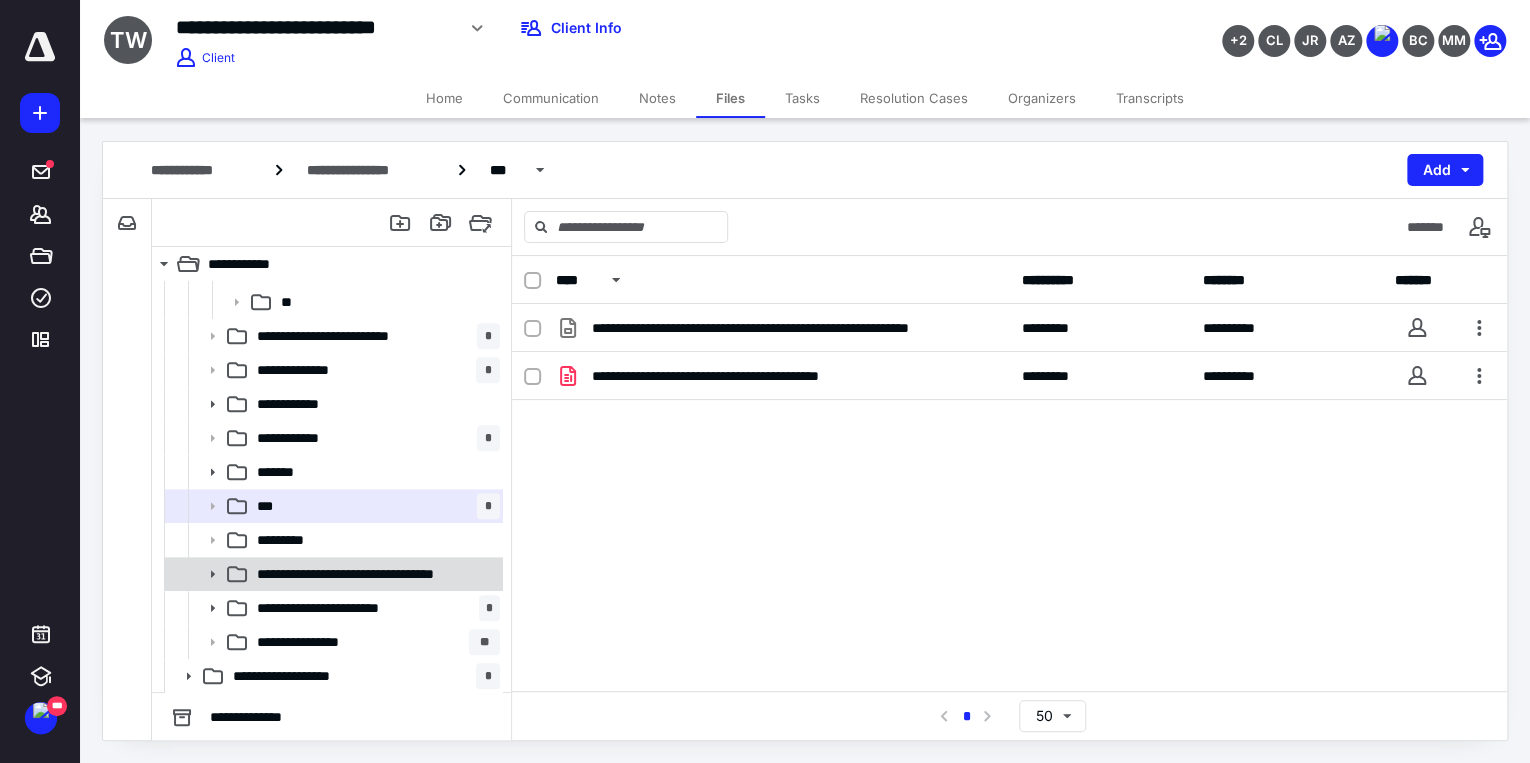 scroll, scrollTop: 630, scrollLeft: 0, axis: vertical 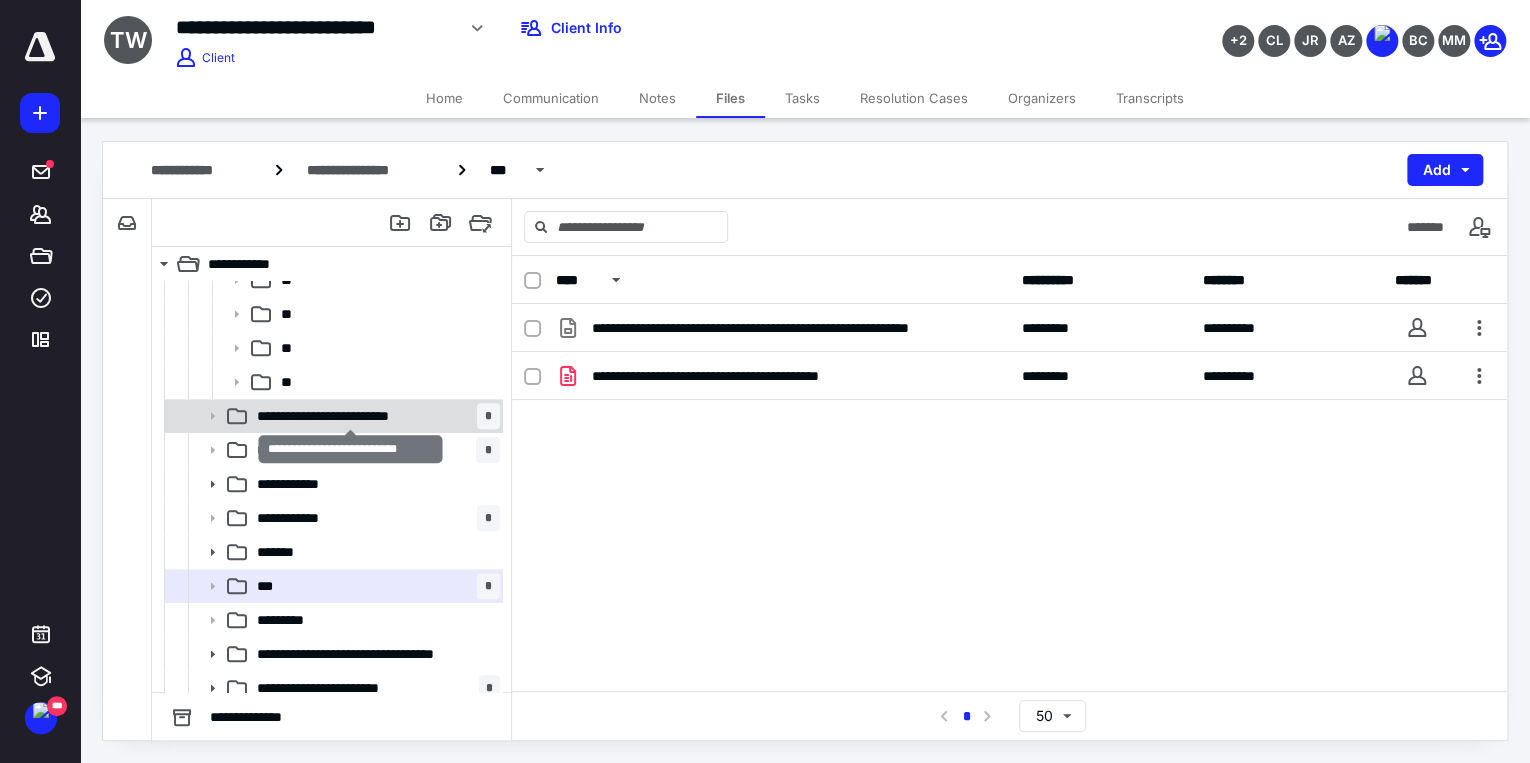 click on "**********" at bounding box center [351, 416] 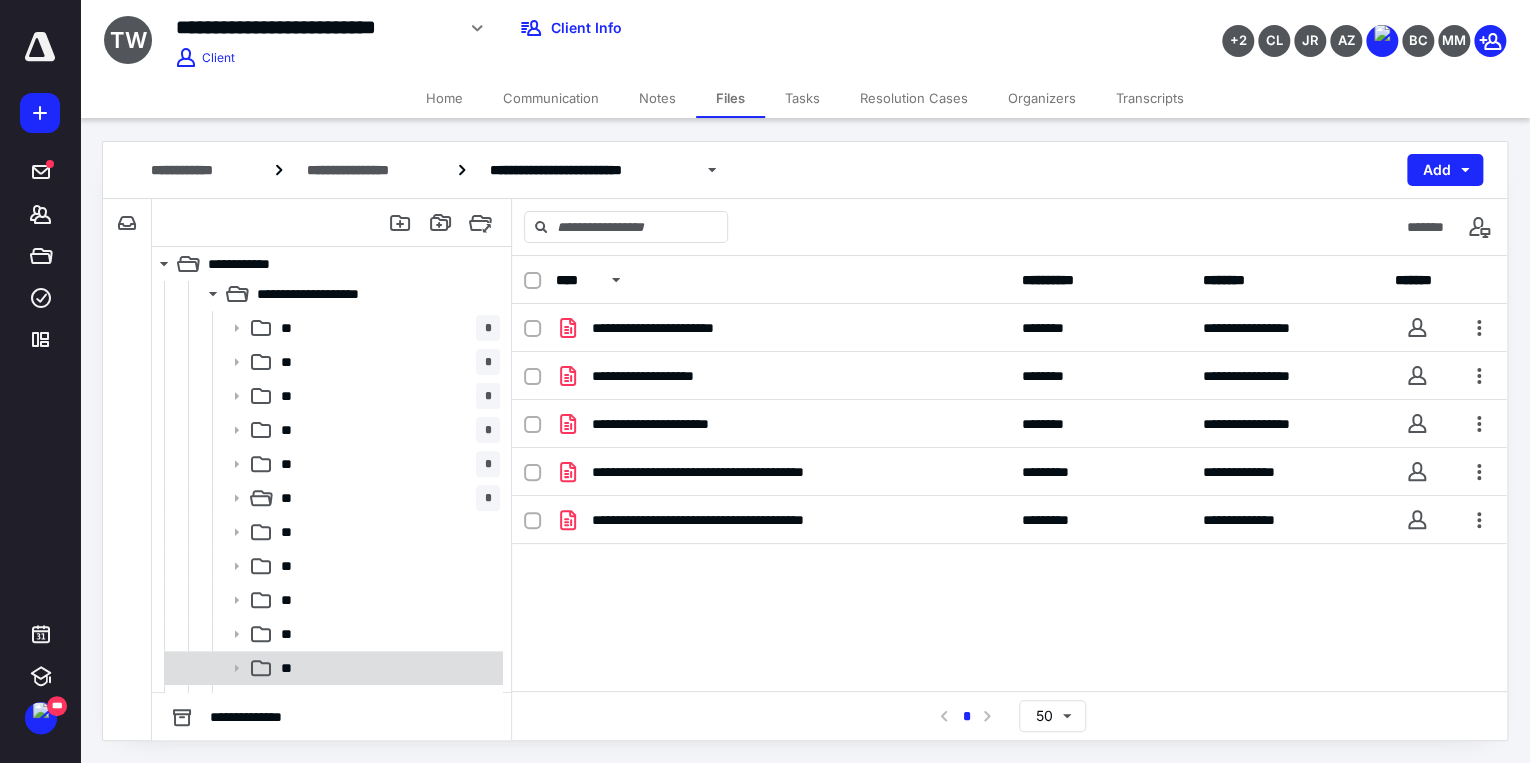 scroll, scrollTop: 150, scrollLeft: 0, axis: vertical 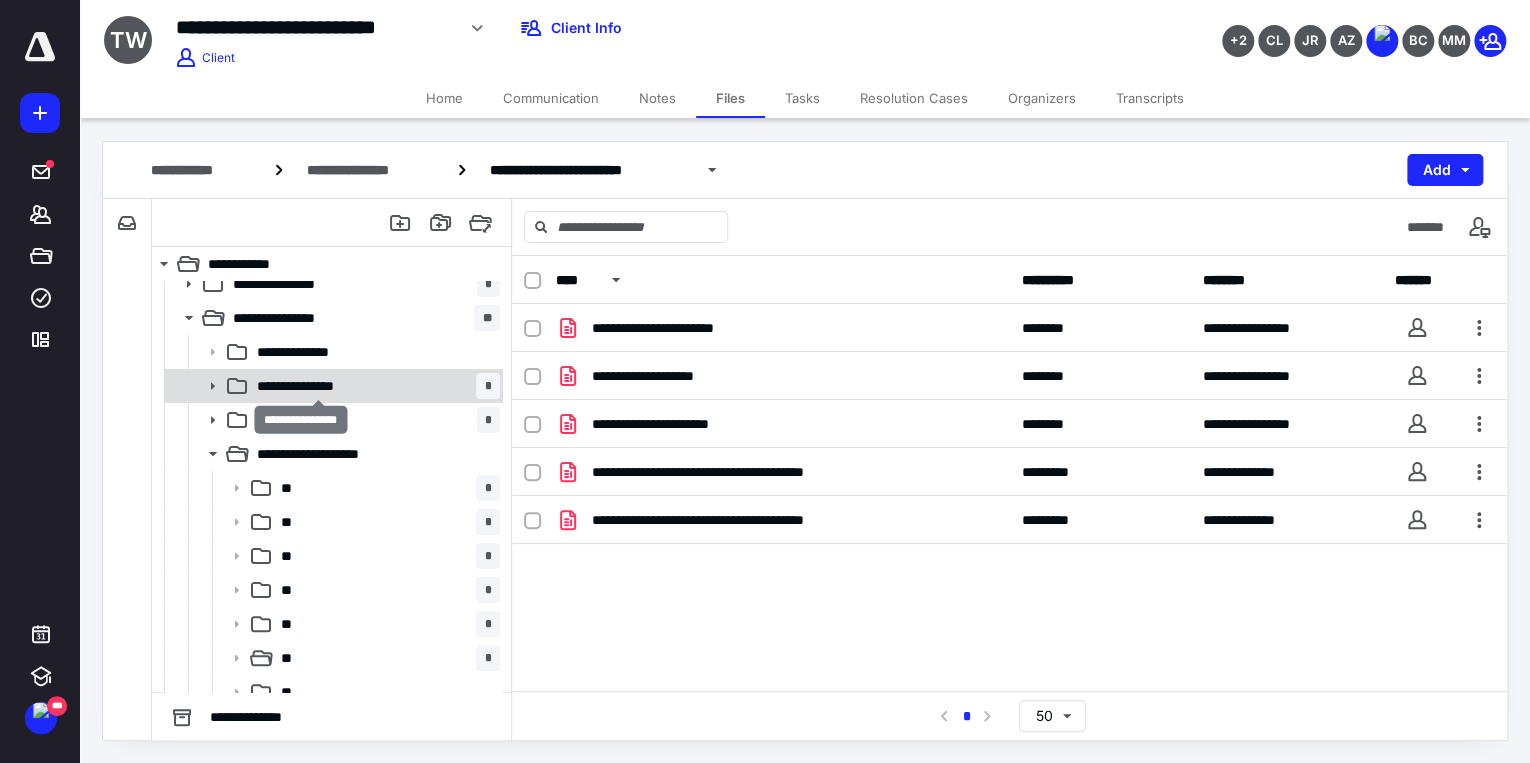 click on "**********" at bounding box center (319, 386) 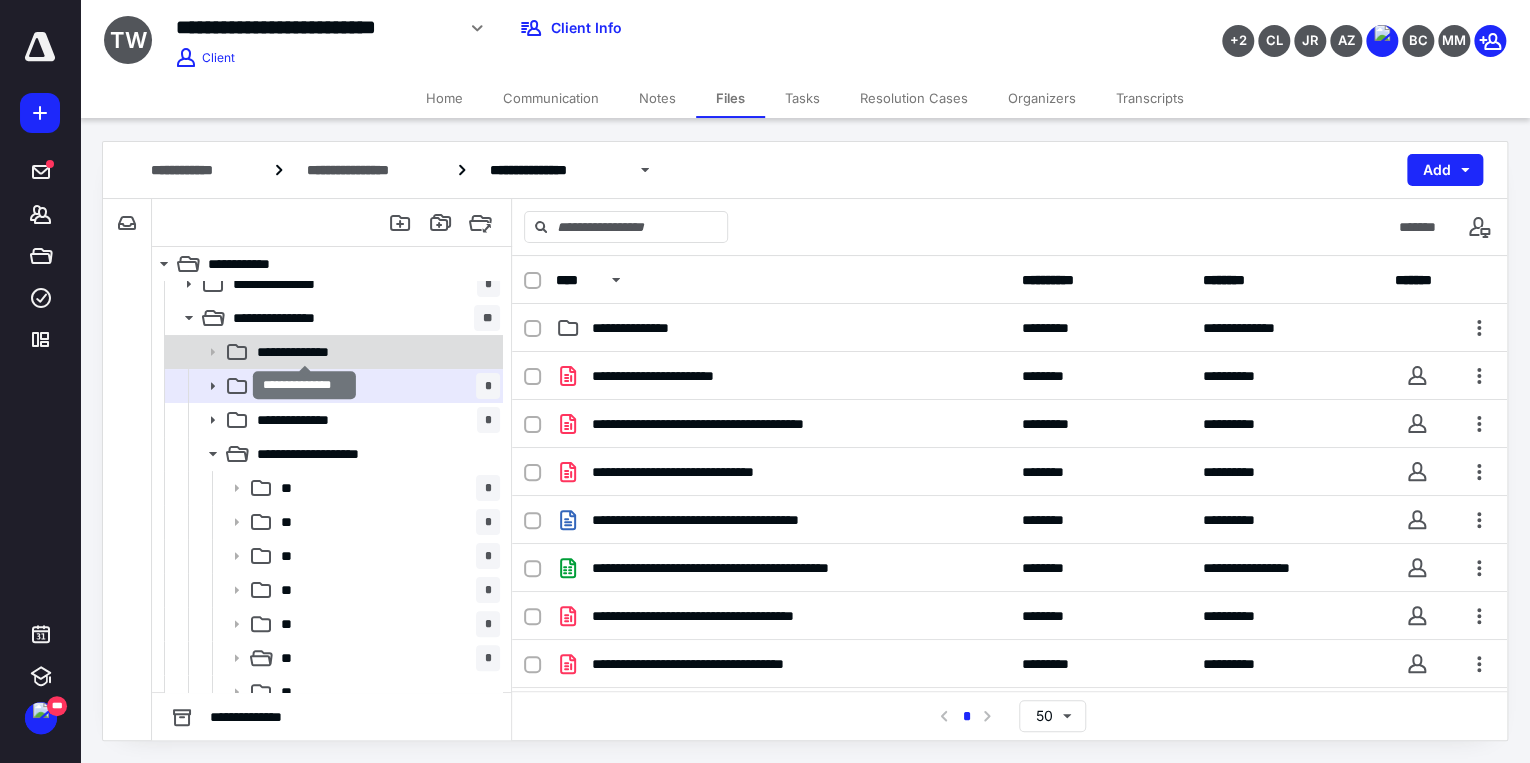 click on "**********" at bounding box center [304, 352] 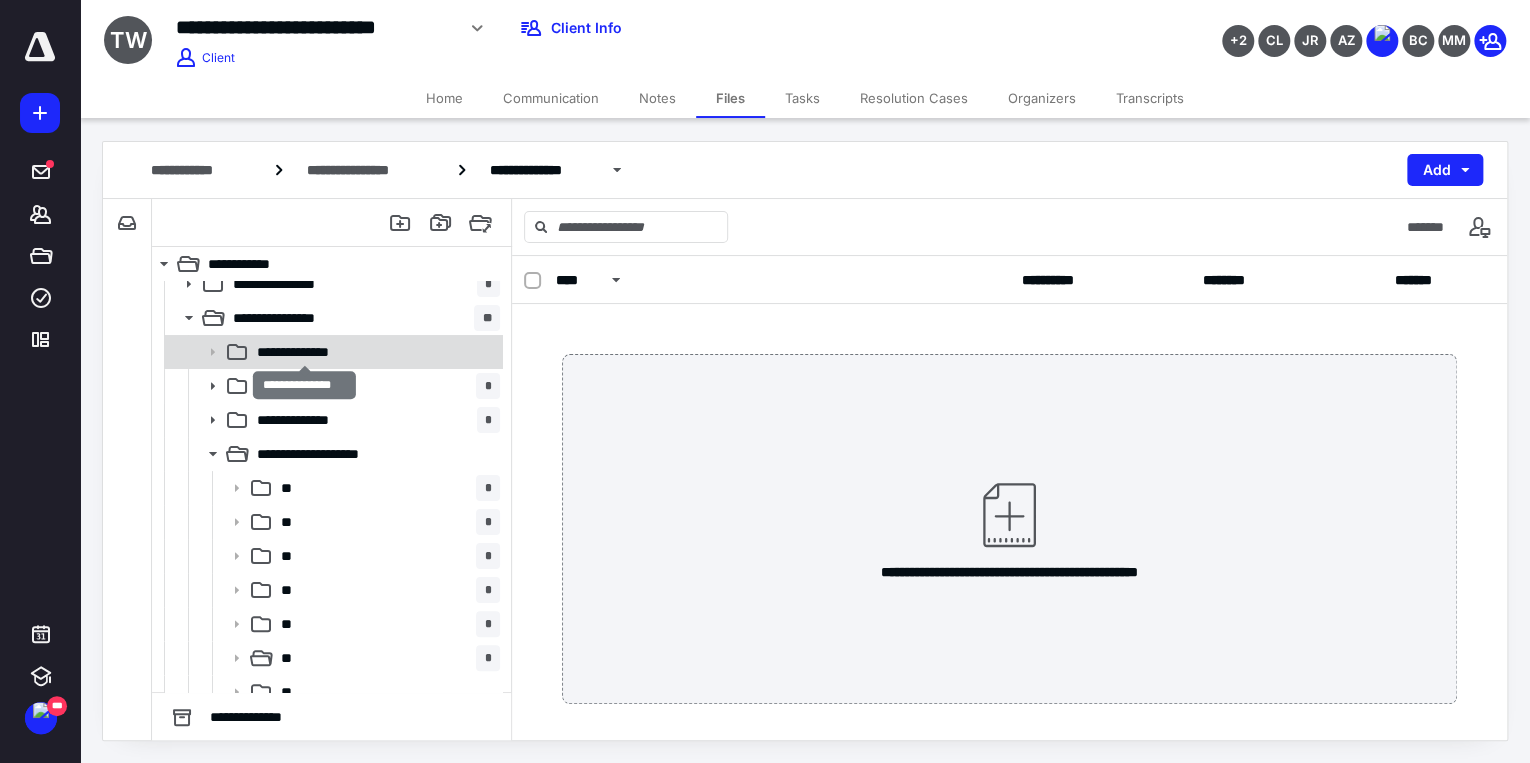 scroll, scrollTop: 70, scrollLeft: 0, axis: vertical 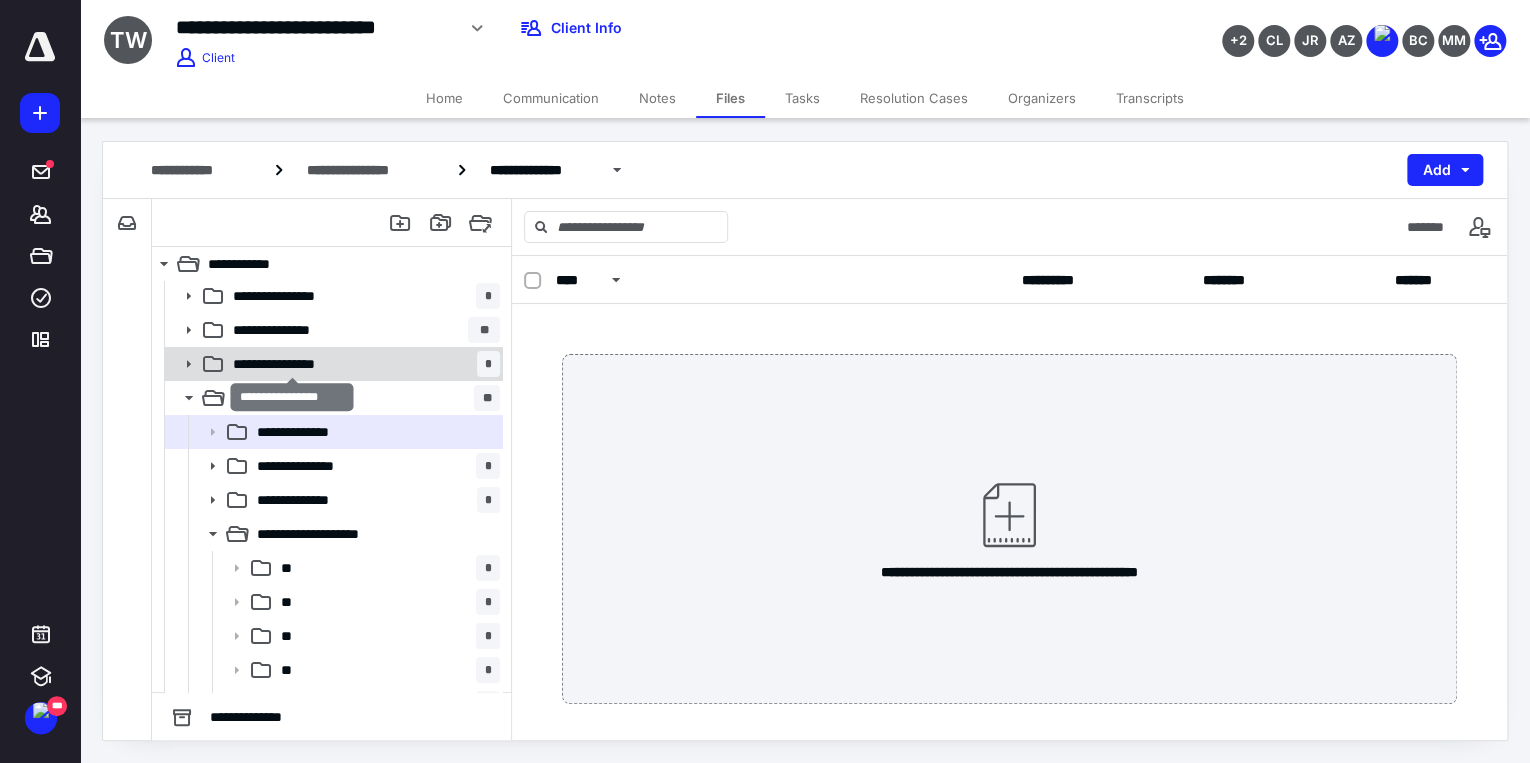 click on "**********" at bounding box center (292, 364) 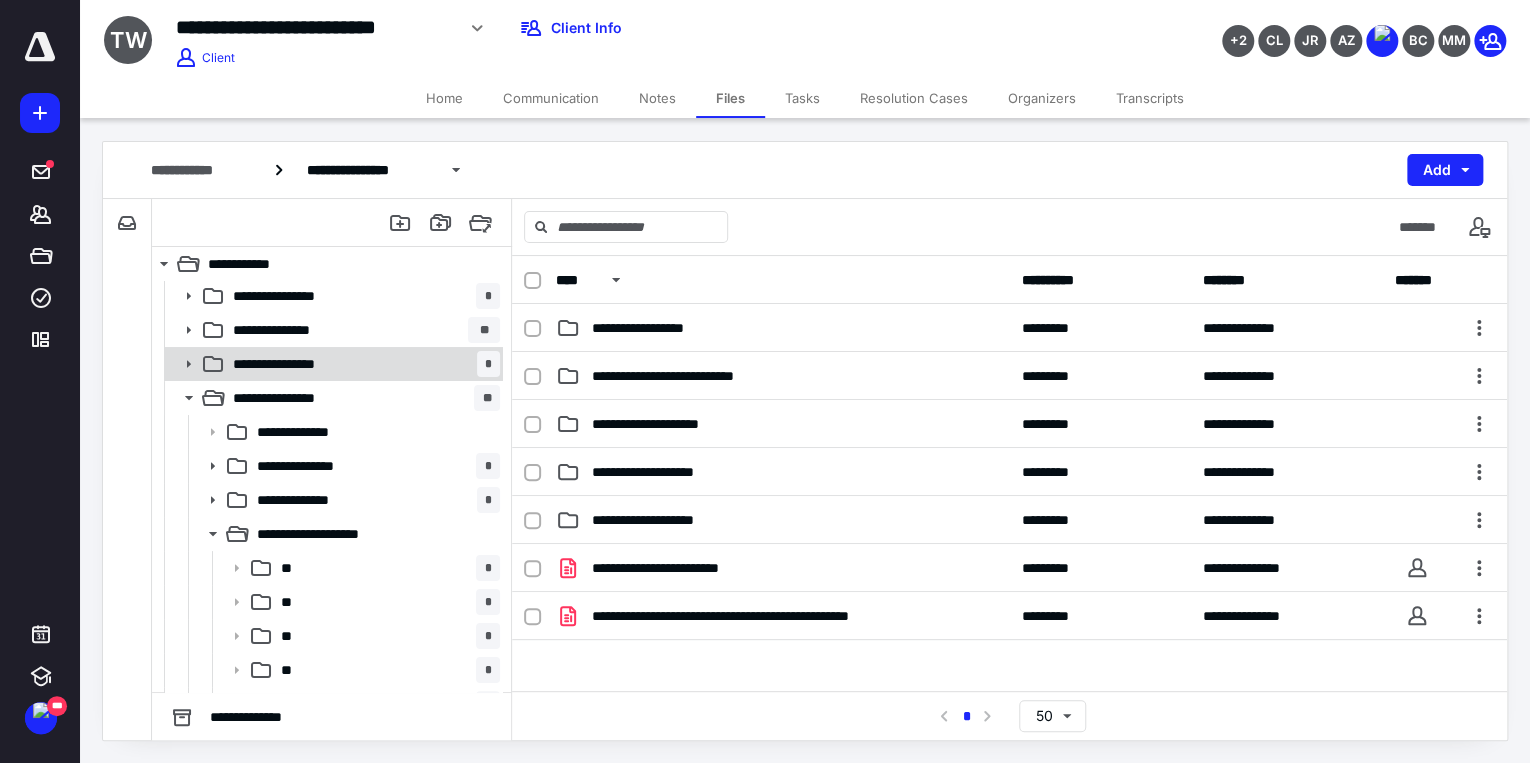 click 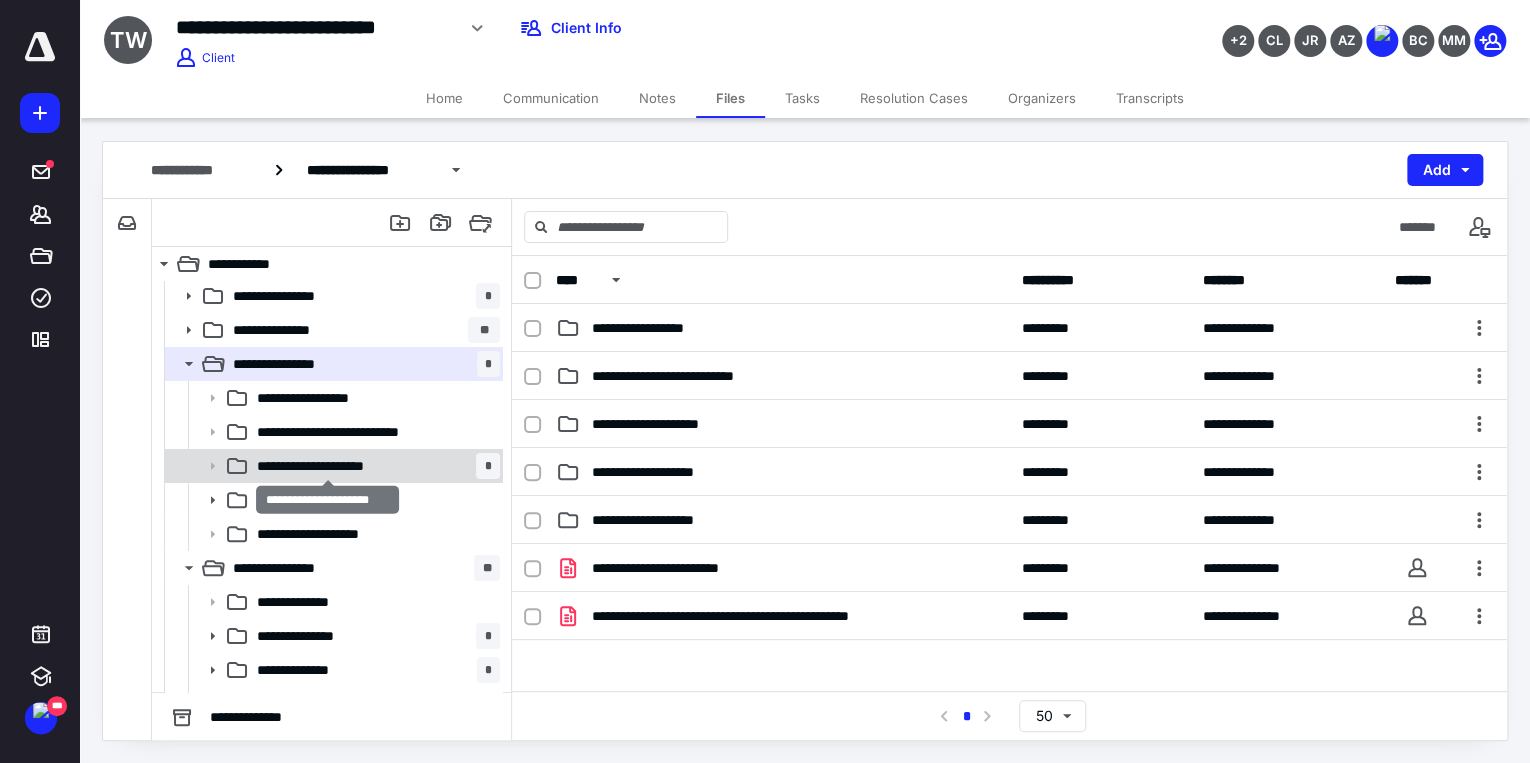 click on "**********" at bounding box center (328, 466) 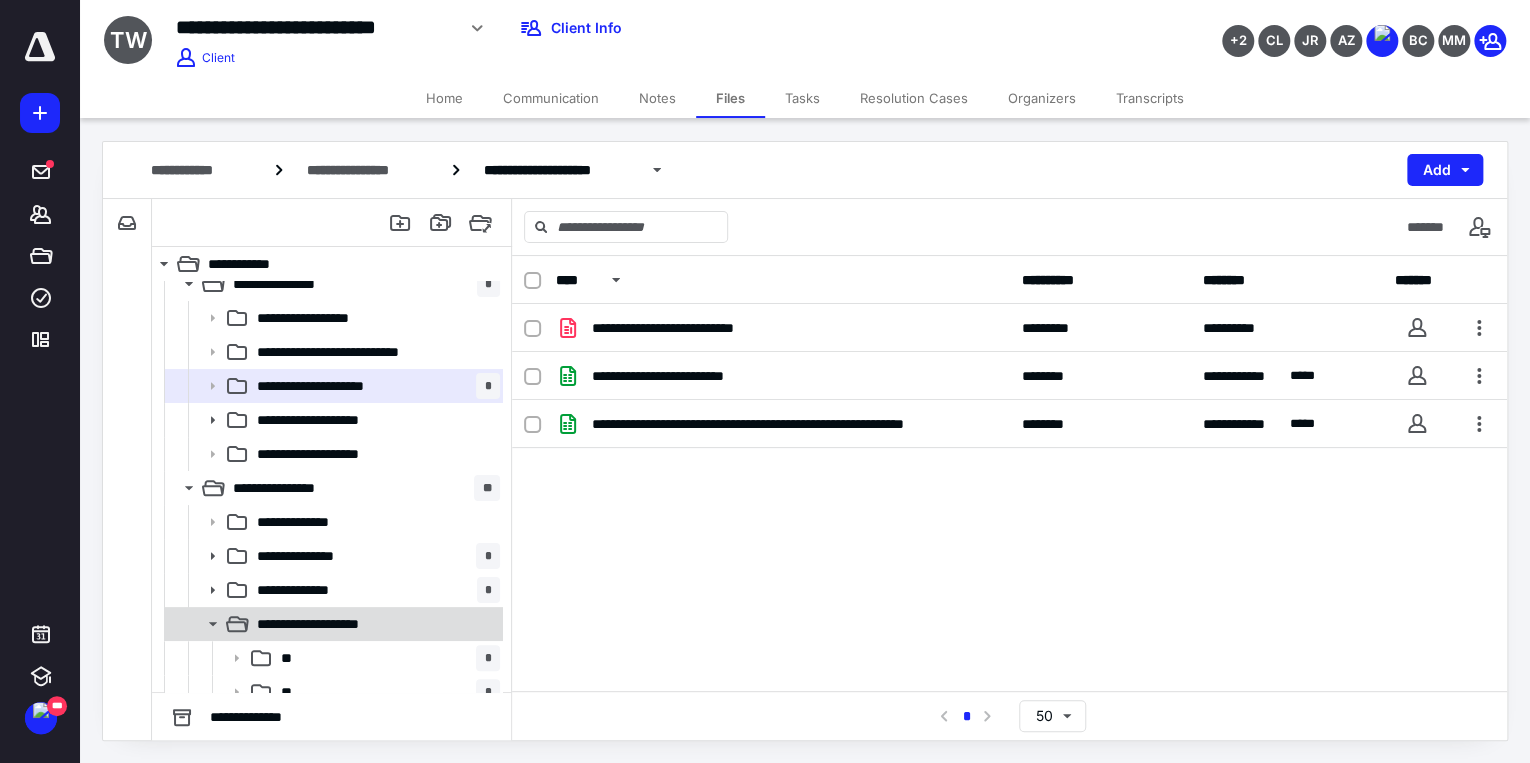 scroll, scrollTop: 310, scrollLeft: 0, axis: vertical 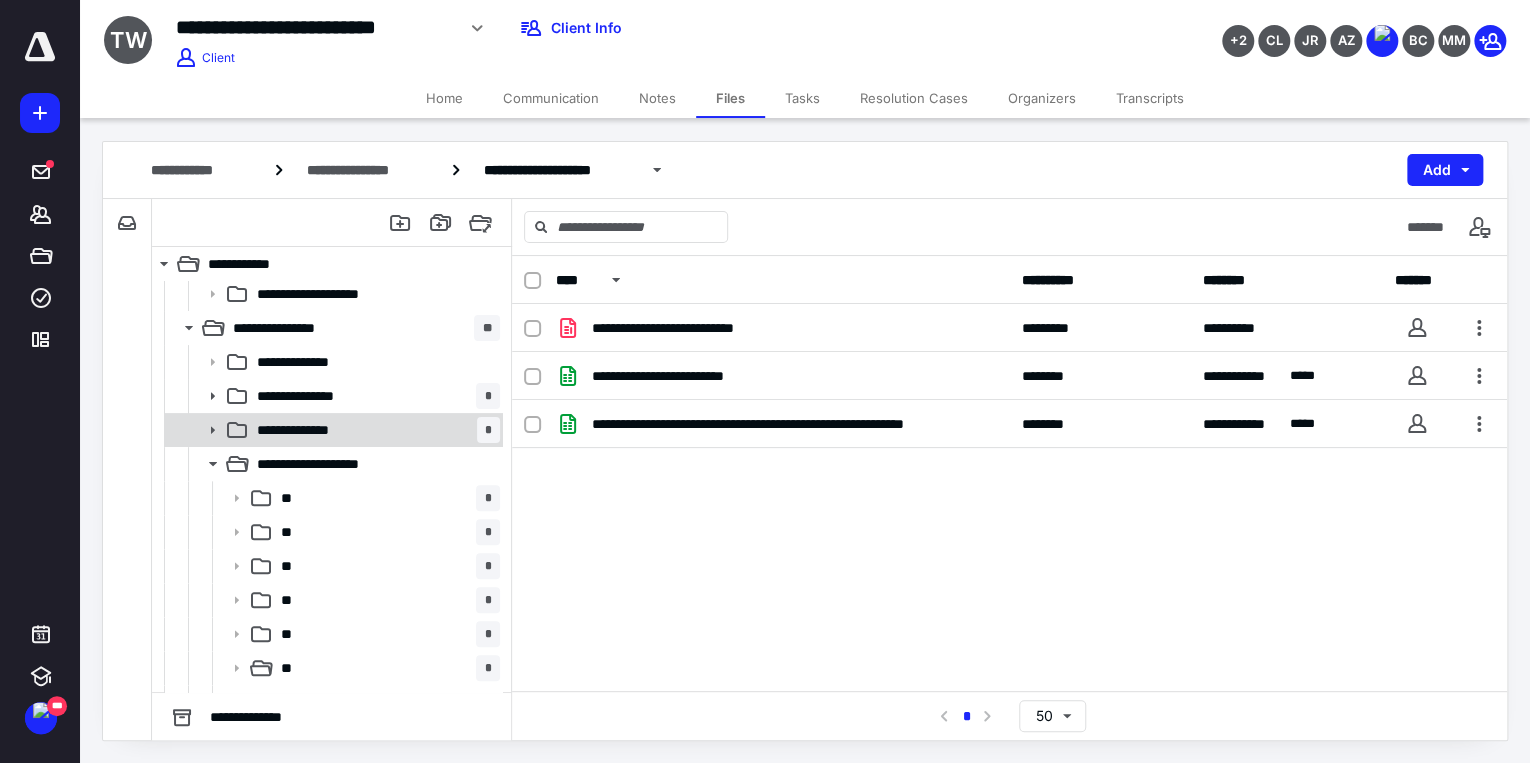 click on "**********" at bounding box center [374, 430] 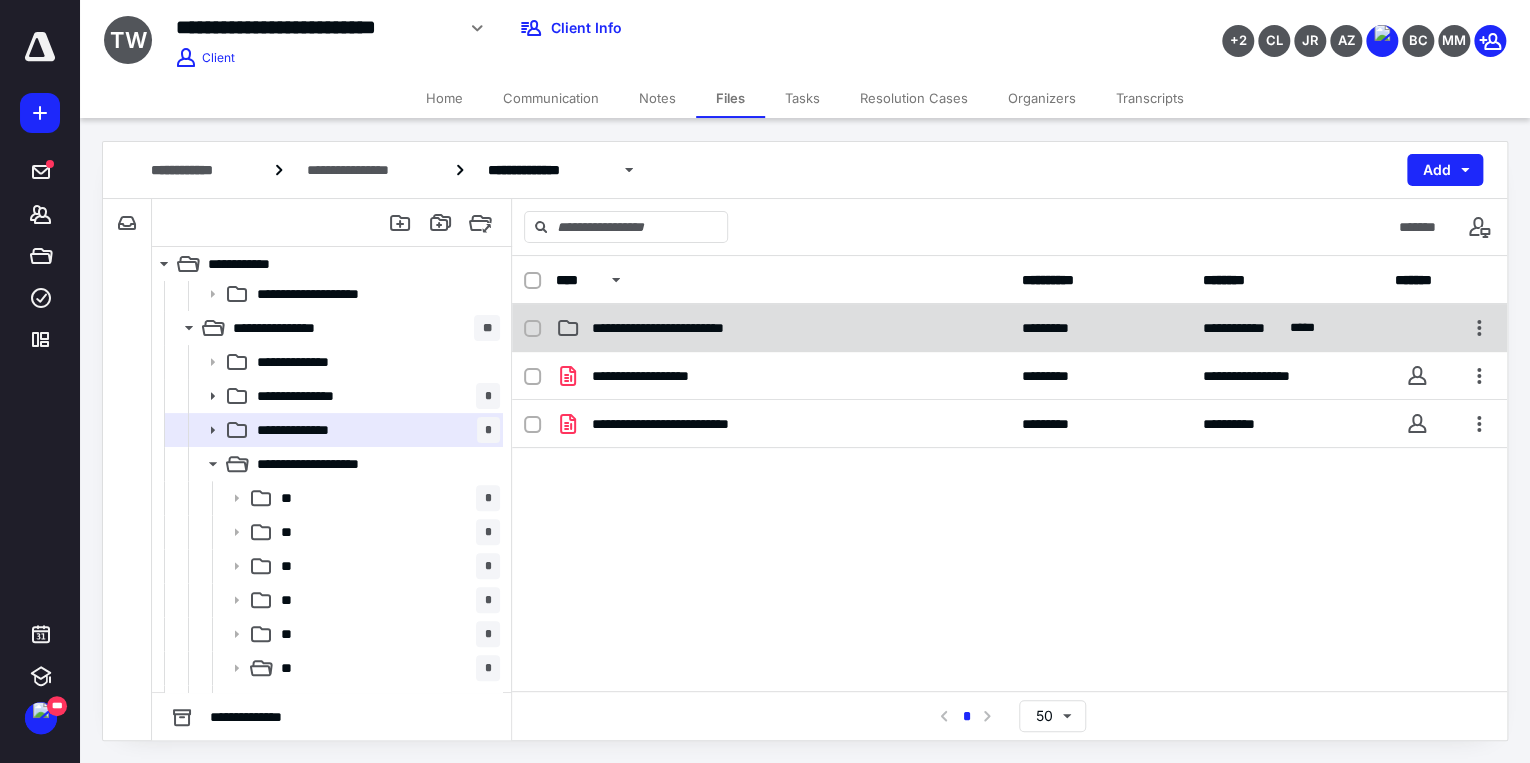 click on "**********" at bounding box center (1009, 328) 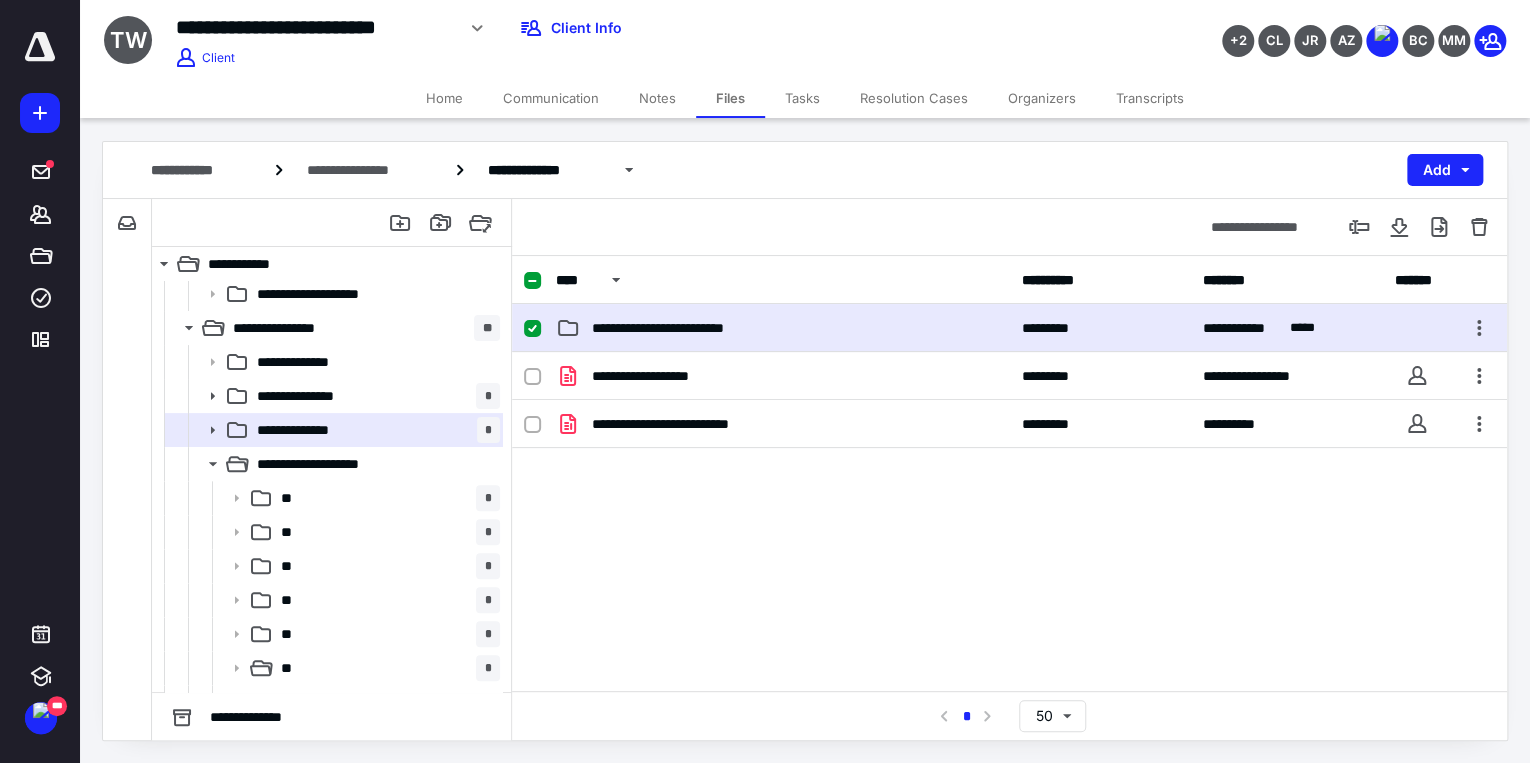click on "**********" at bounding box center [1009, 328] 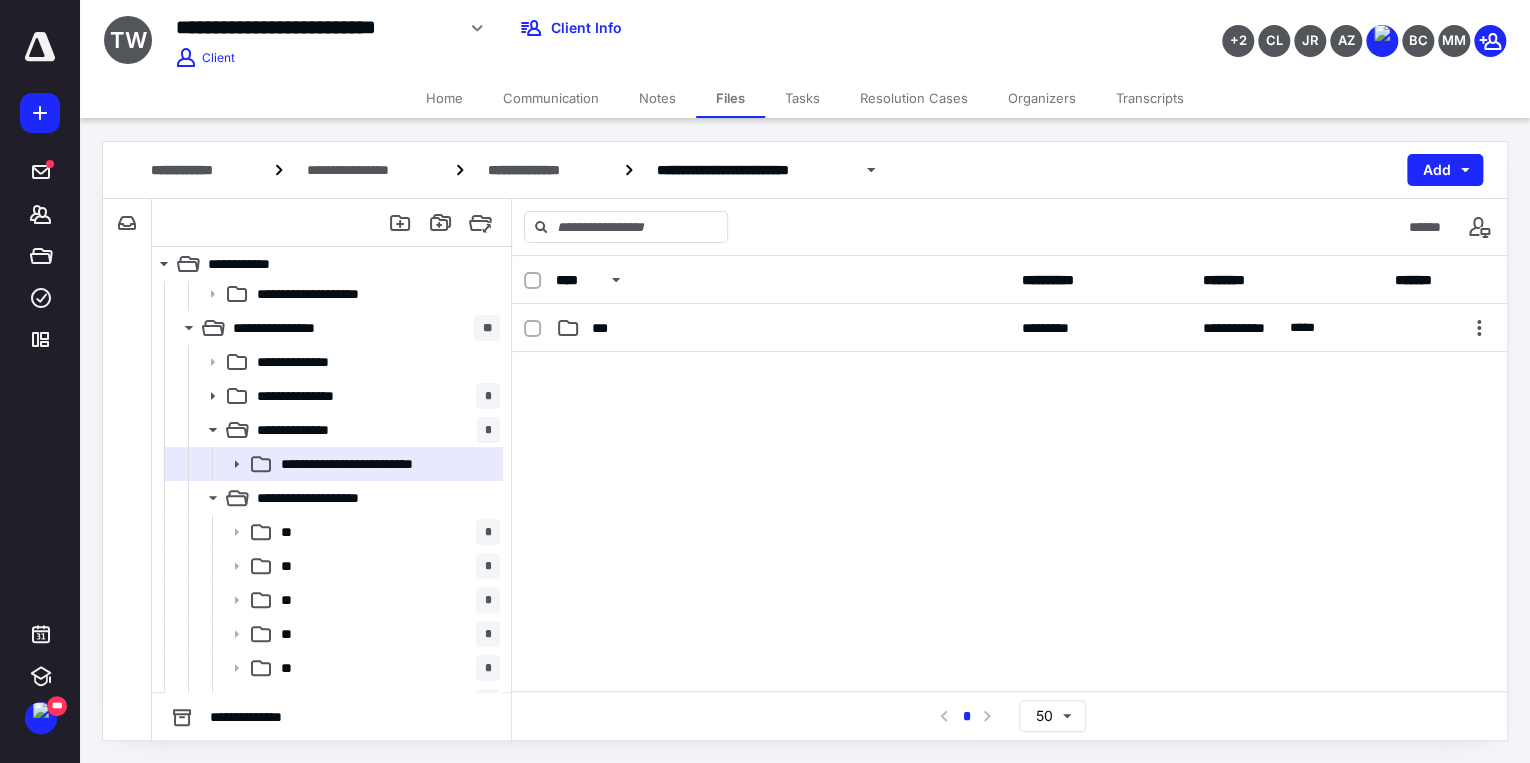 click on "**********" at bounding box center (1009, 328) 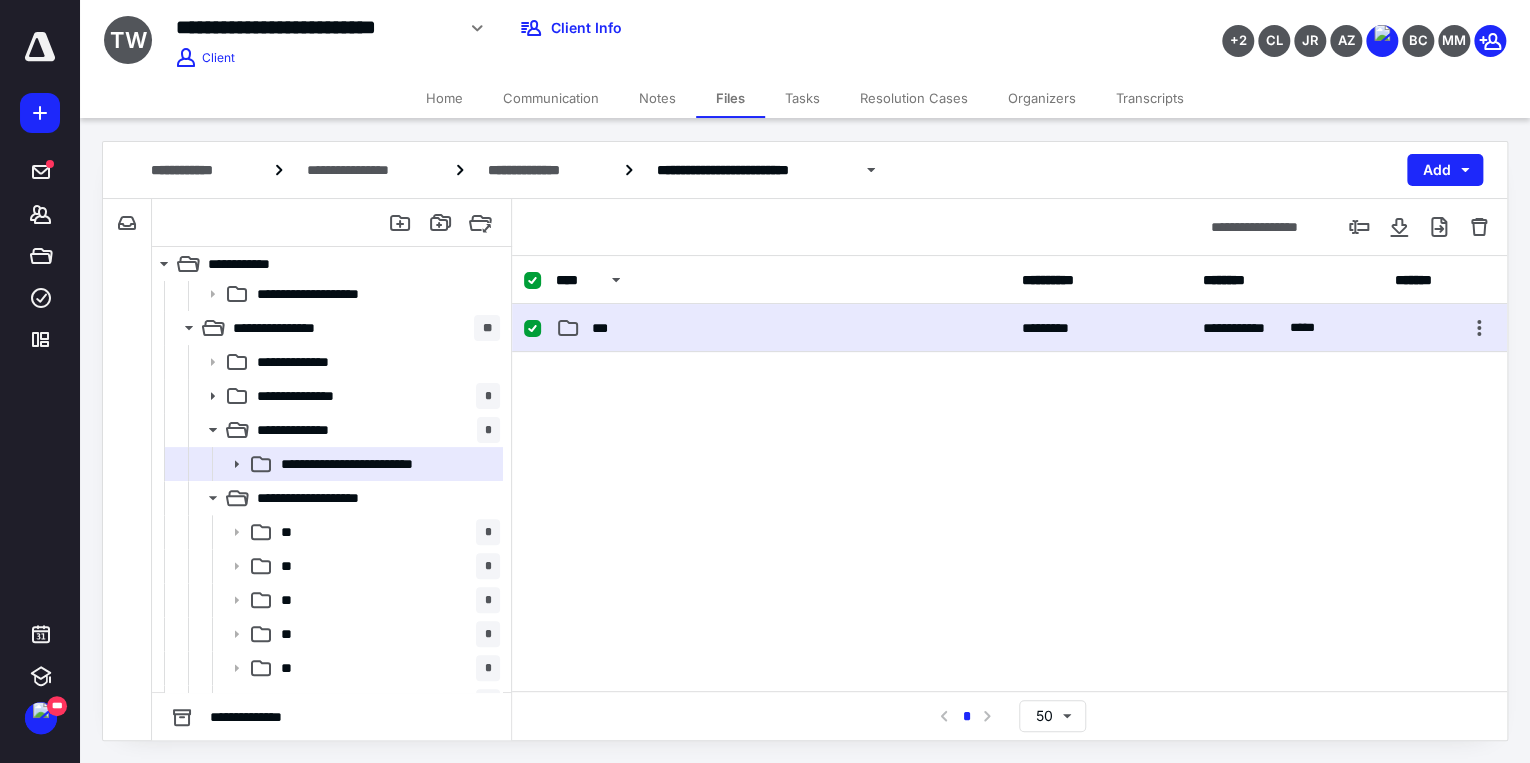 click on "**********" at bounding box center [1009, 328] 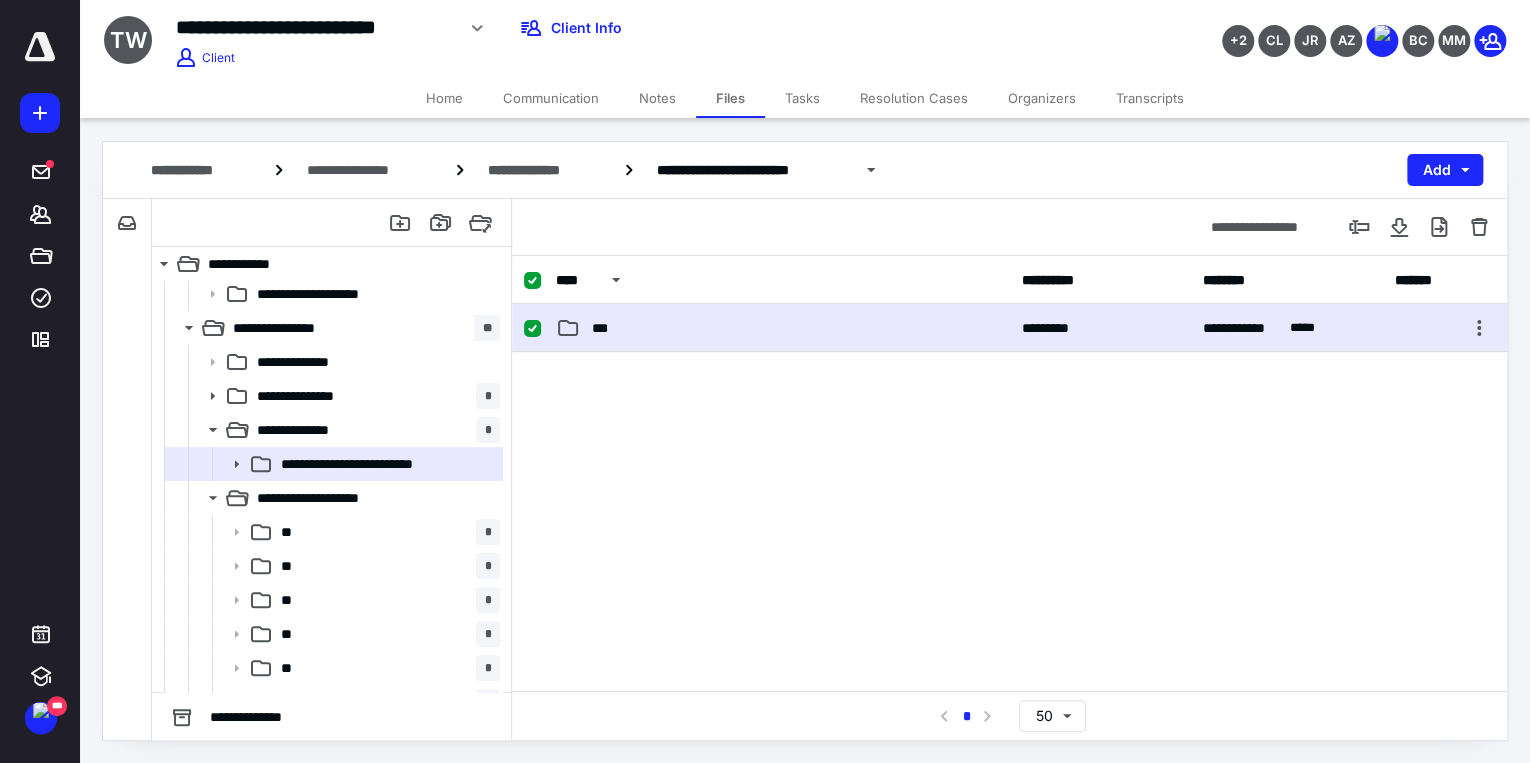 checkbox on "false" 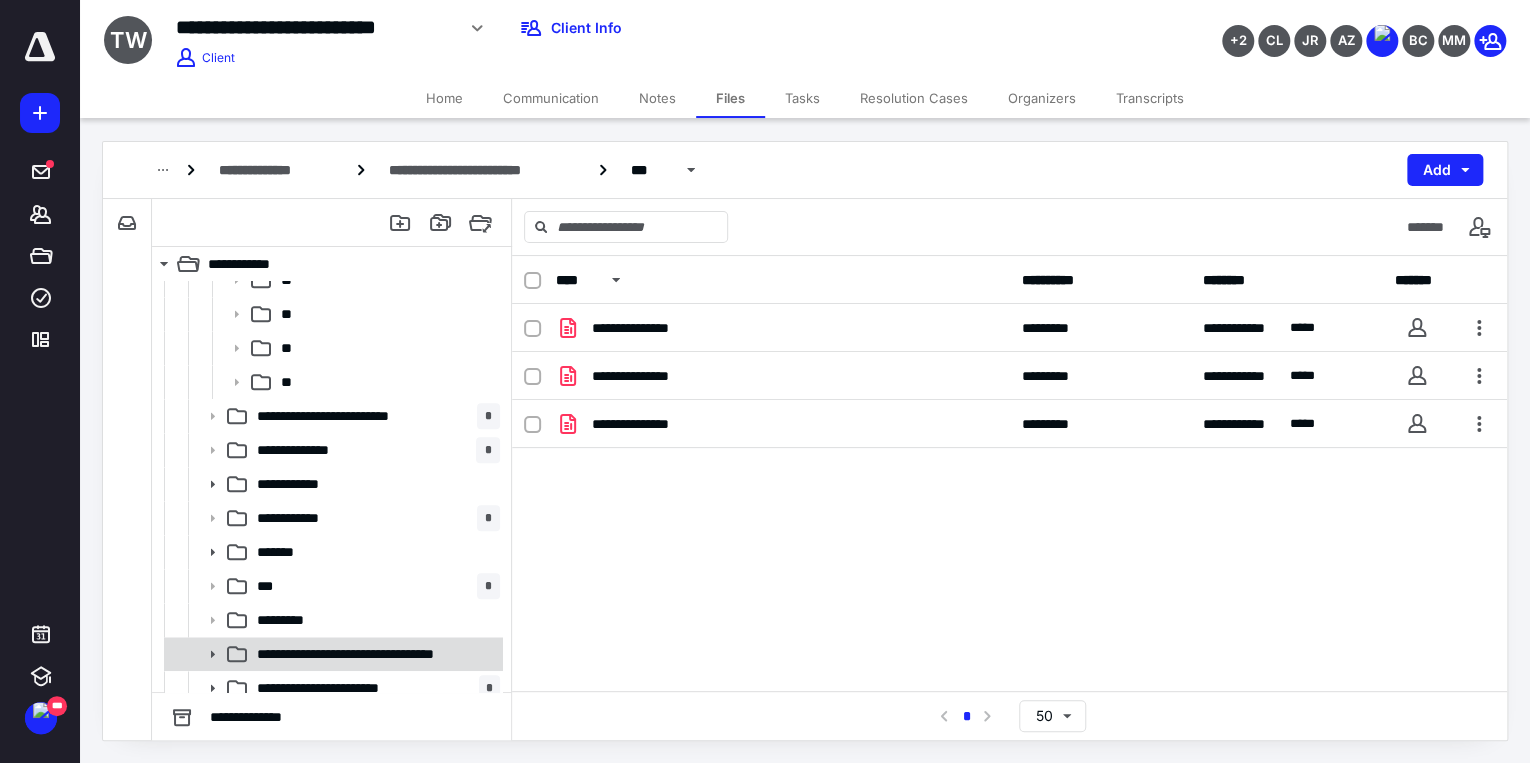 scroll, scrollTop: 948, scrollLeft: 0, axis: vertical 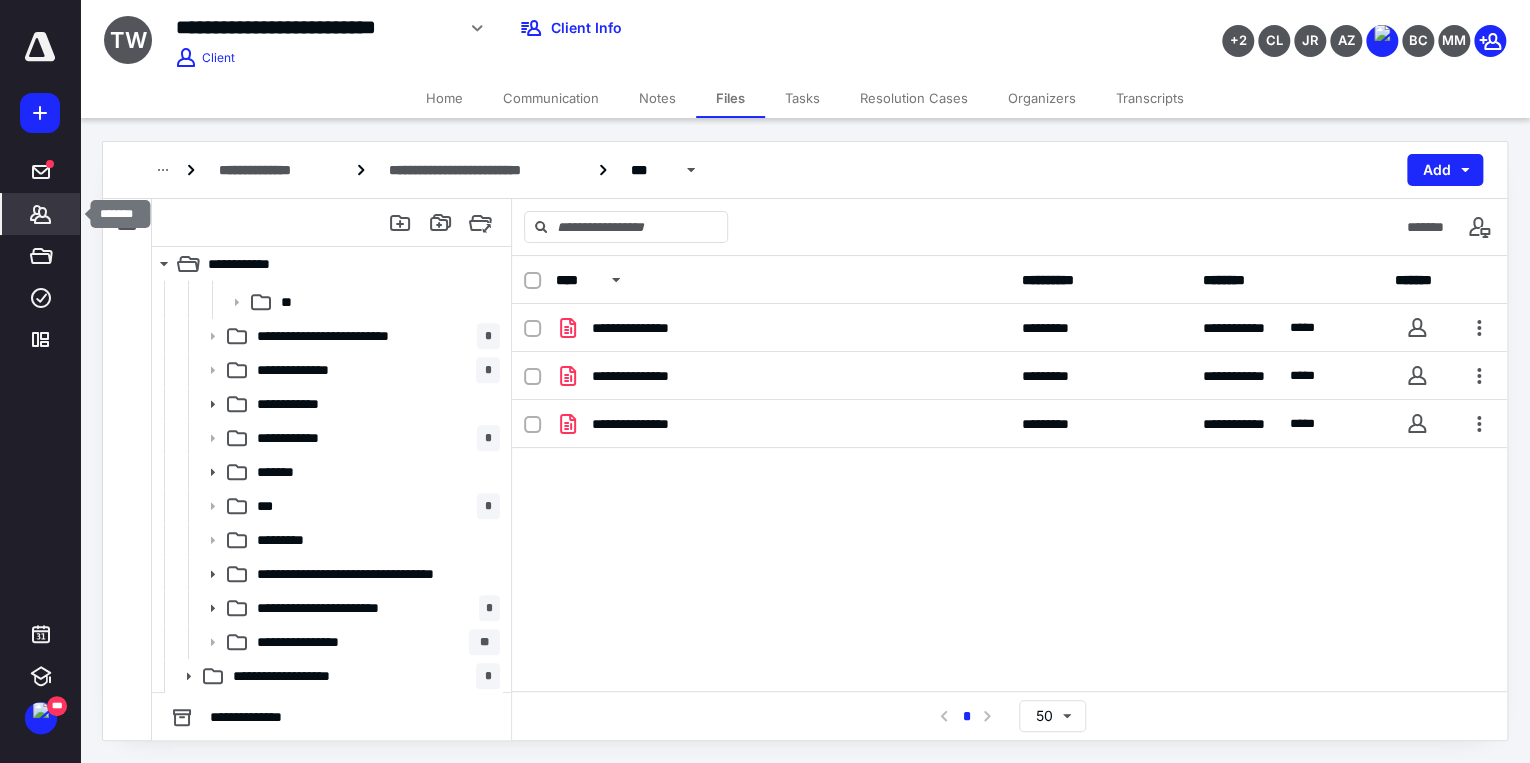 click 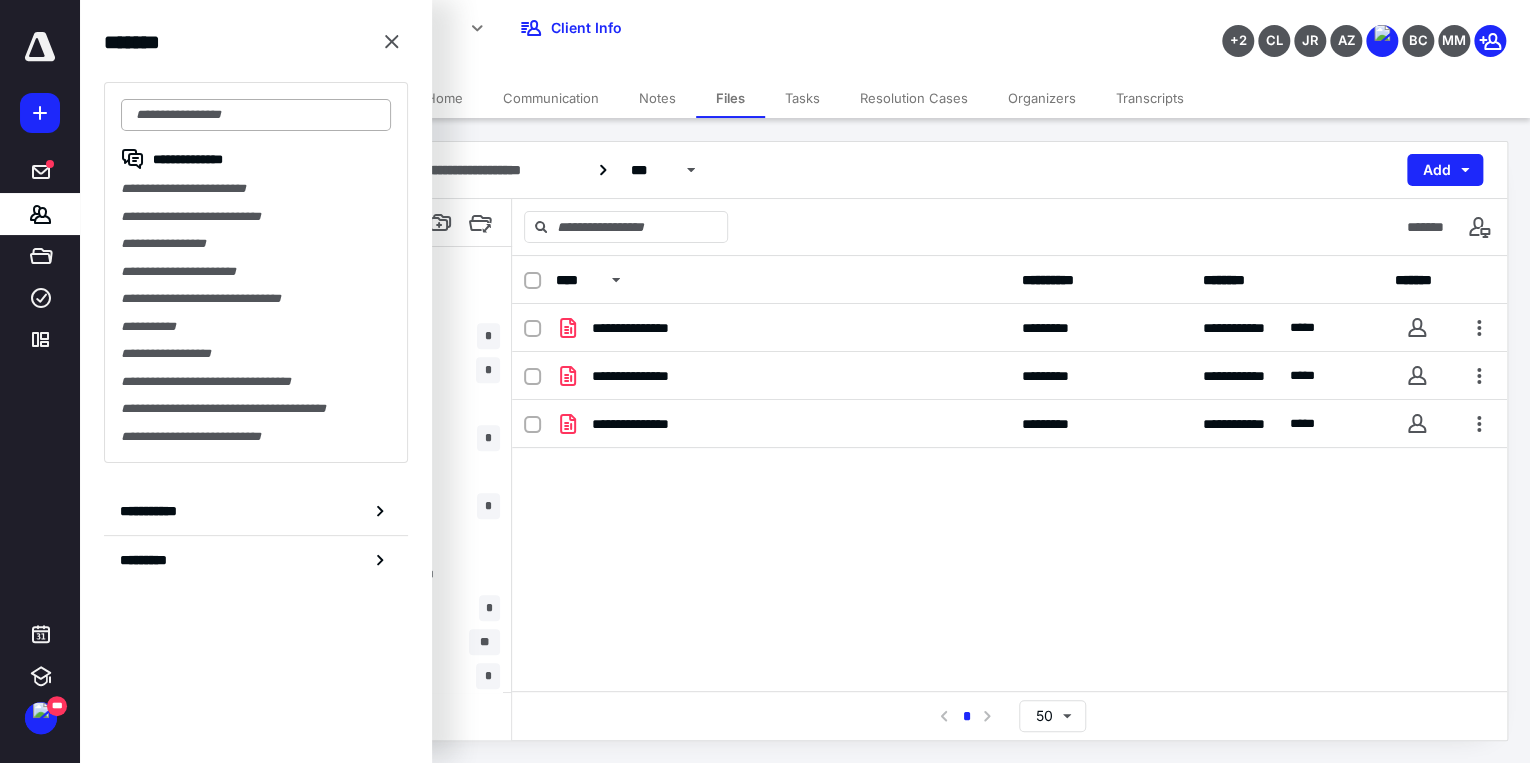 click at bounding box center (256, 115) 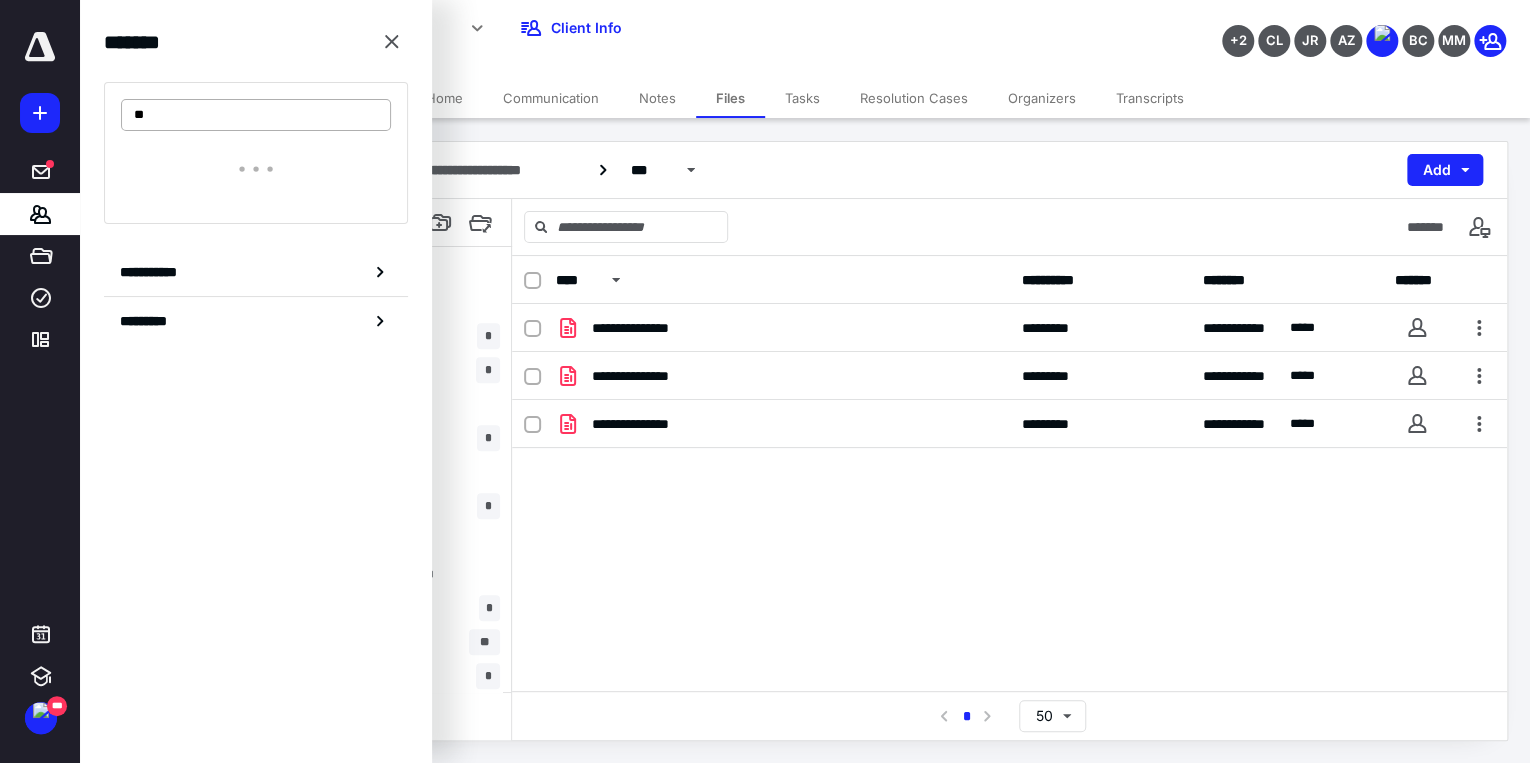 type on "*" 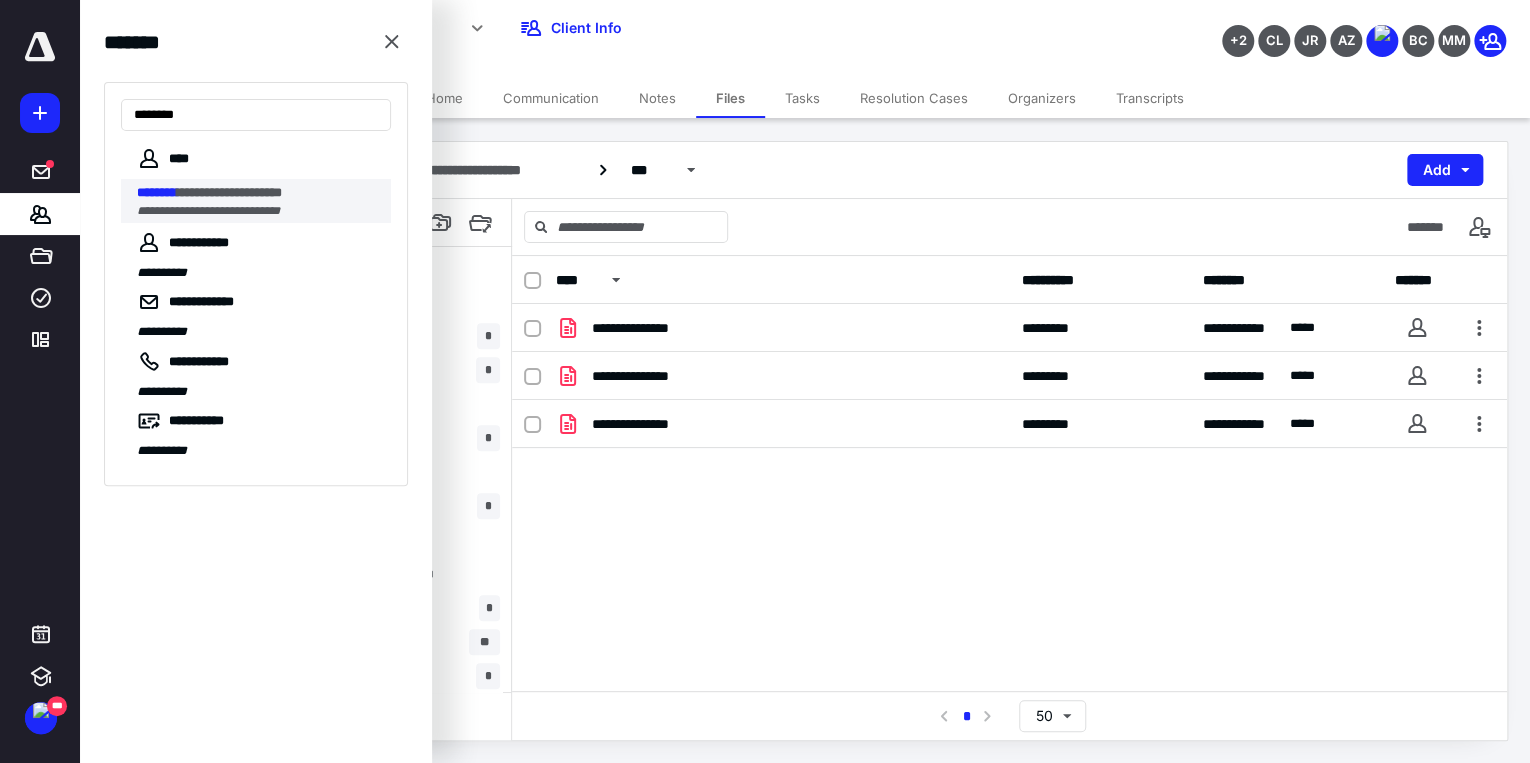 type on "********" 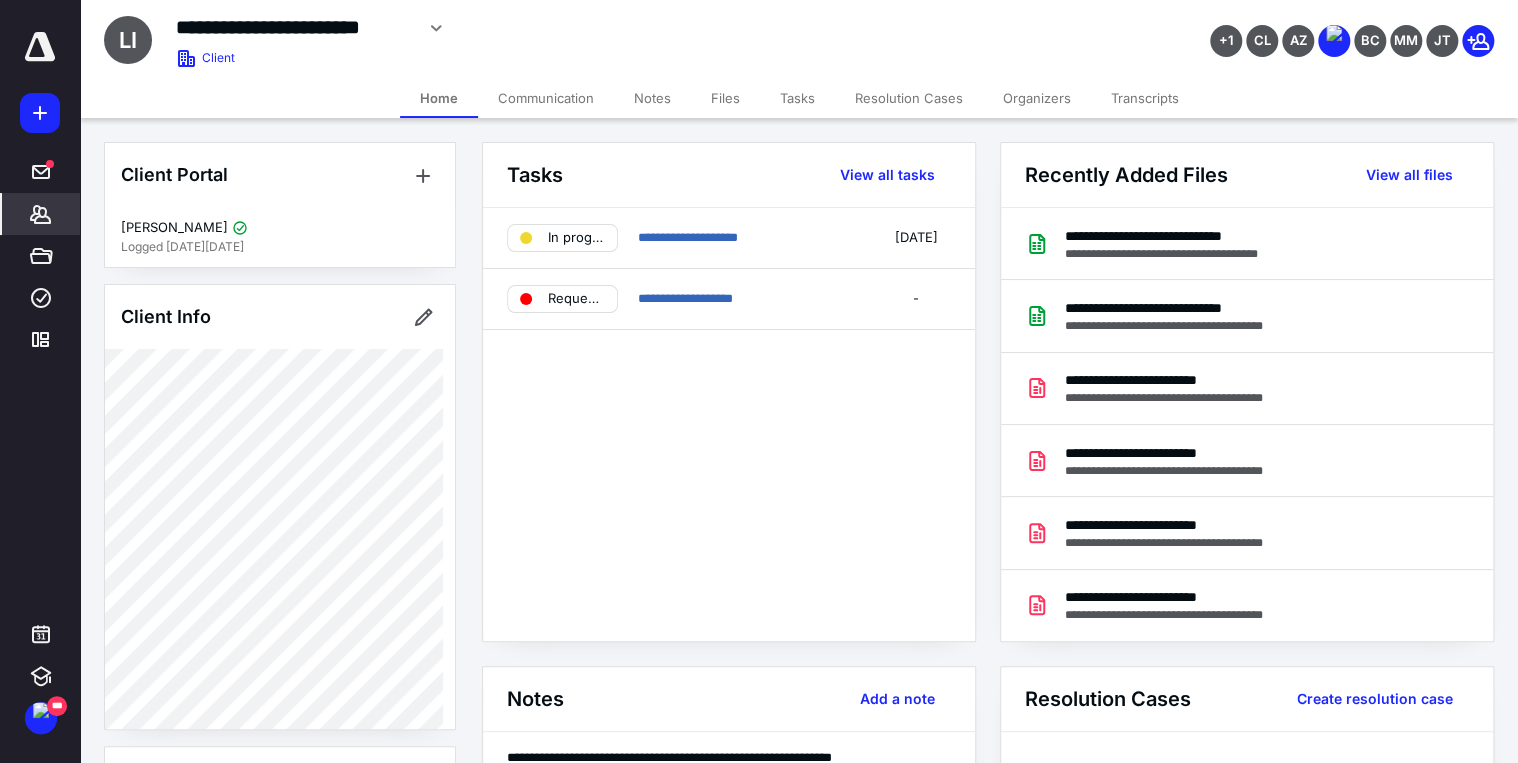 click on "Files" at bounding box center [725, 98] 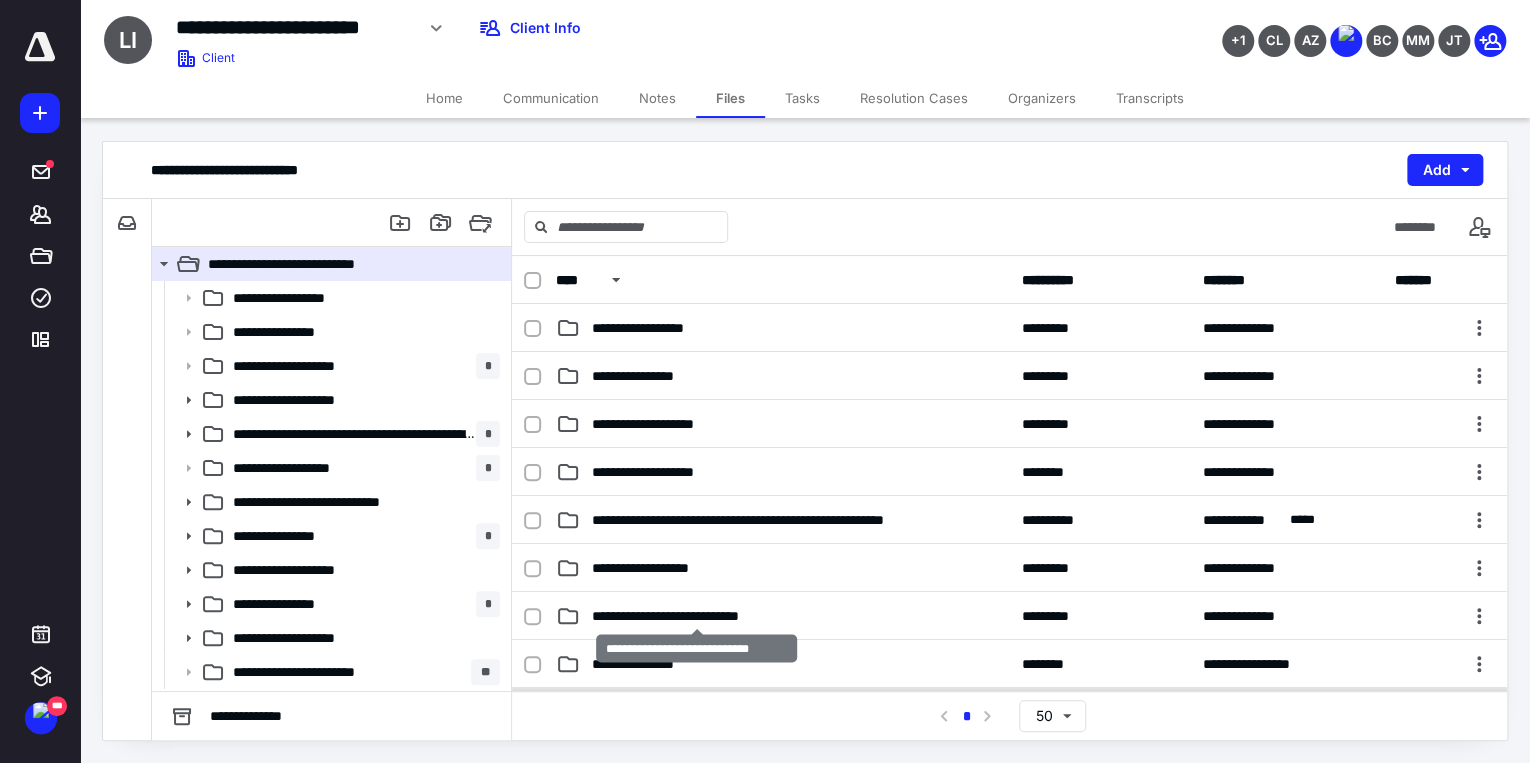 scroll, scrollTop: 240, scrollLeft: 0, axis: vertical 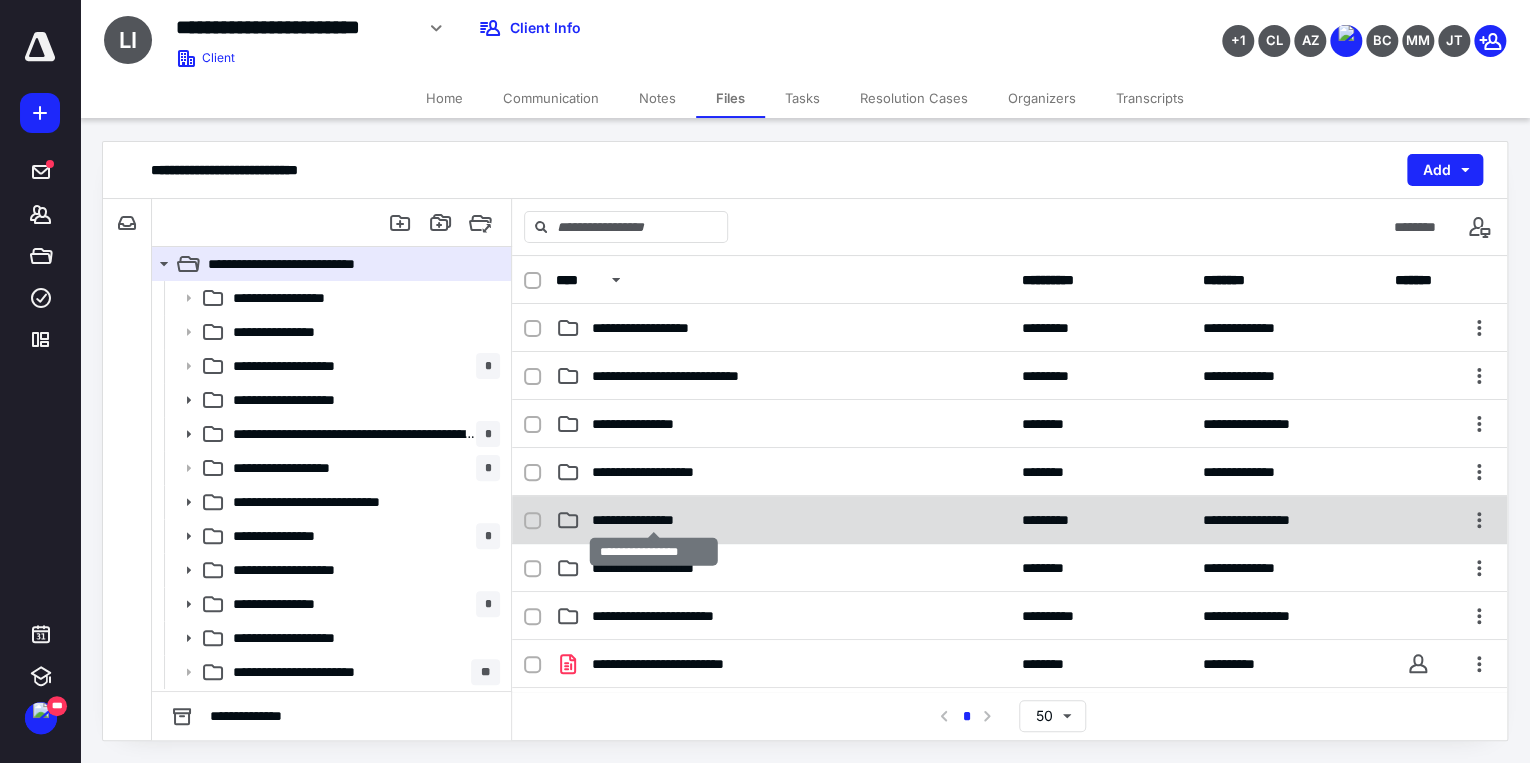 click on "**********" at bounding box center [654, 520] 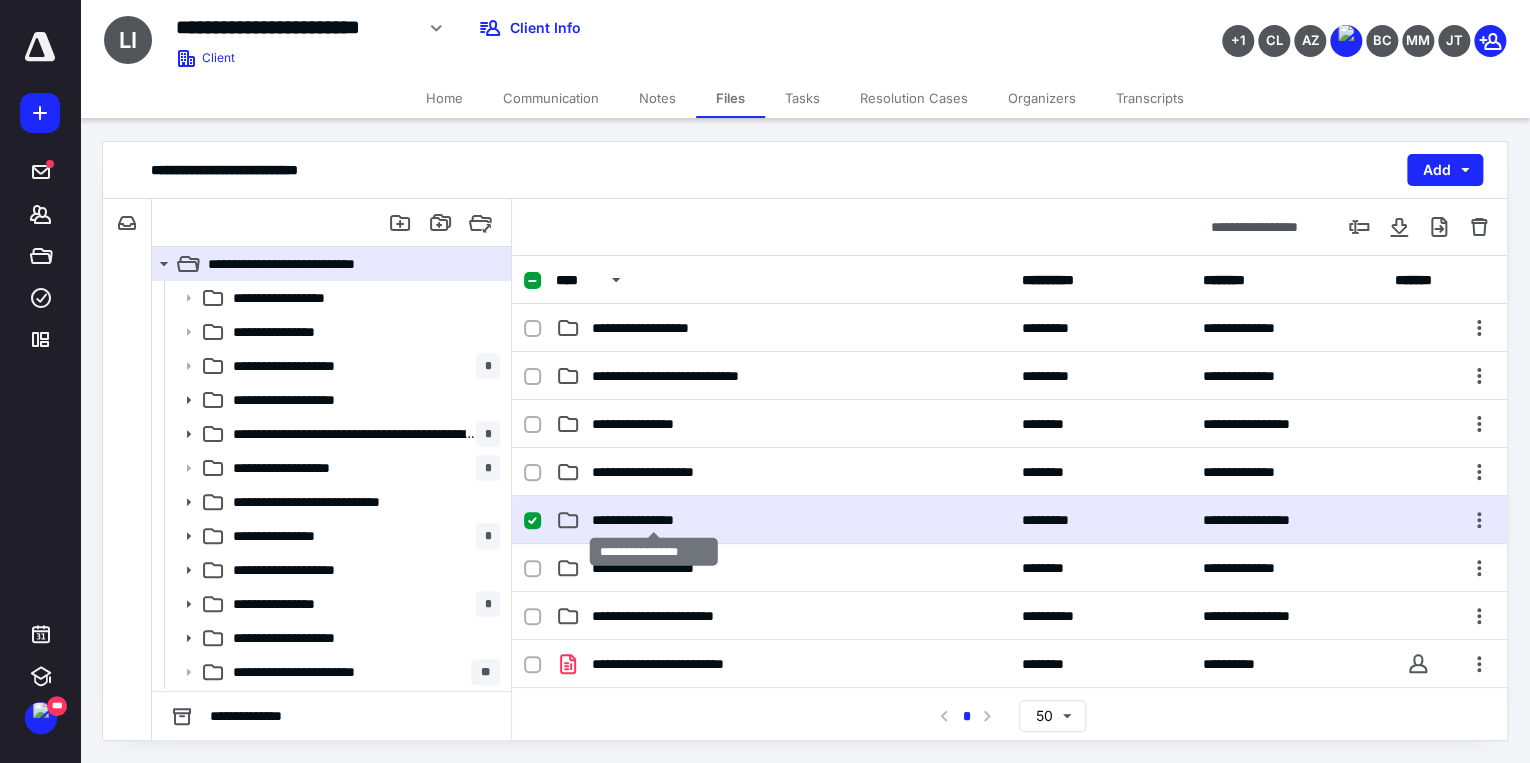 click on "**********" at bounding box center (654, 520) 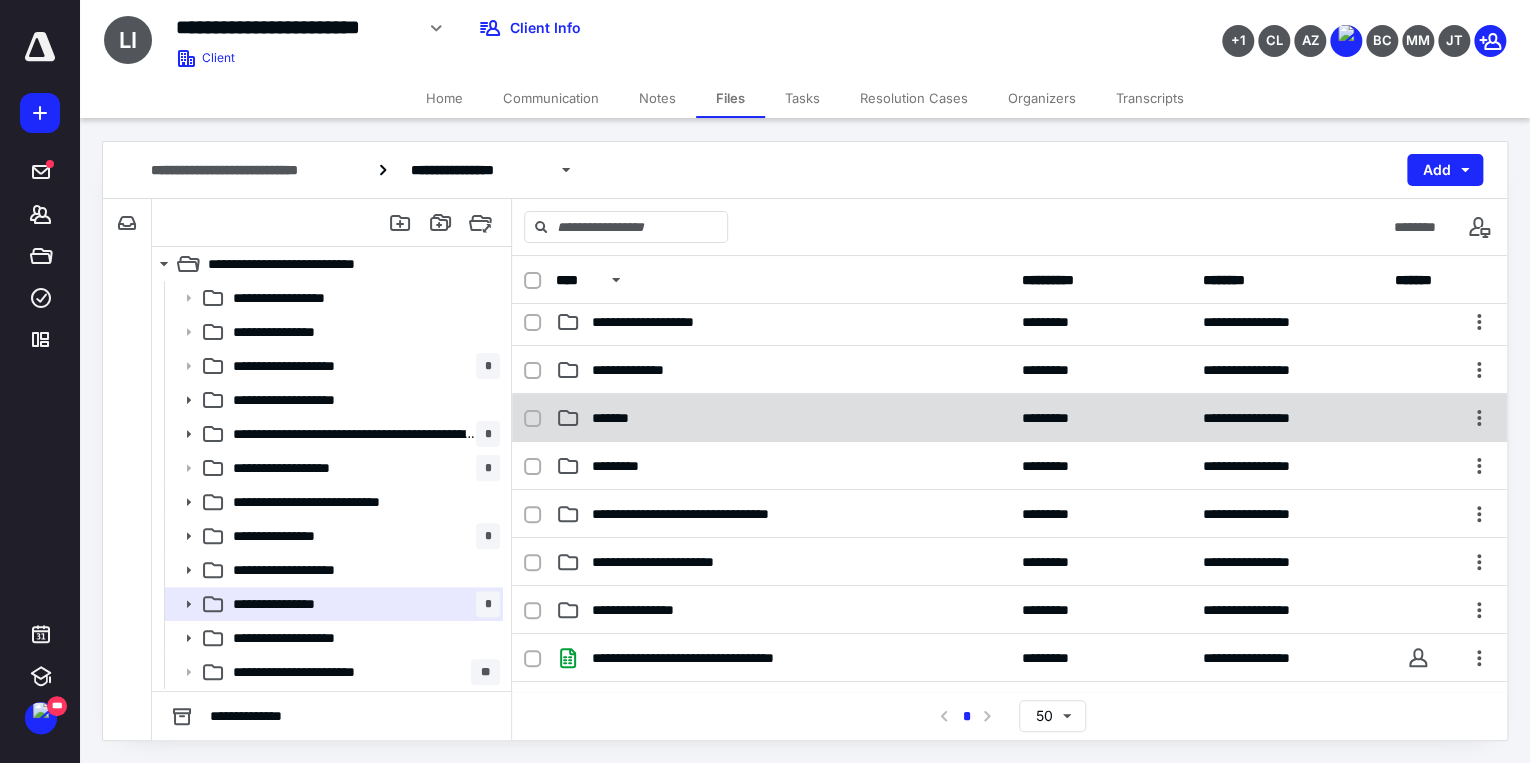 scroll, scrollTop: 22, scrollLeft: 0, axis: vertical 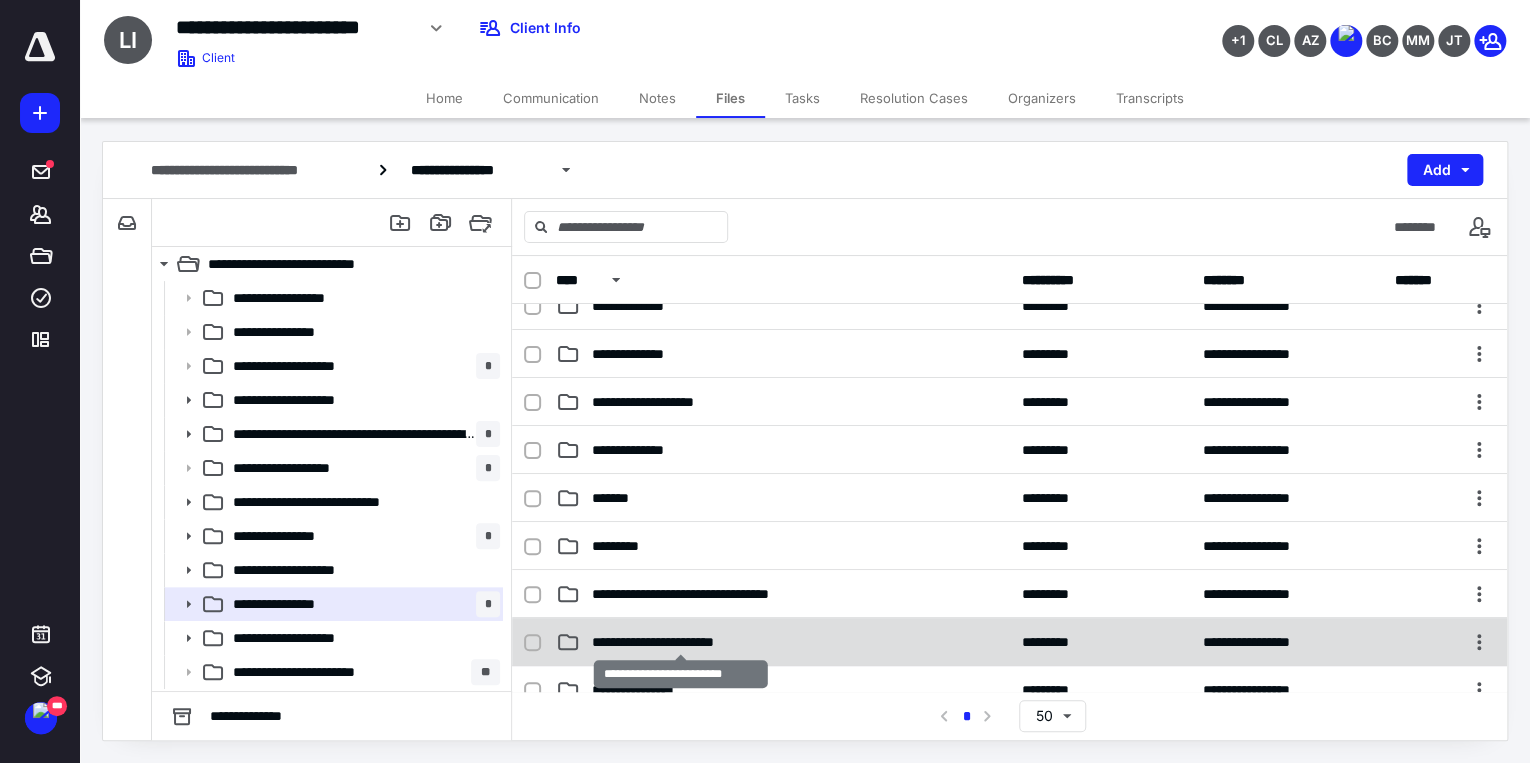 click on "**********" at bounding box center [681, 642] 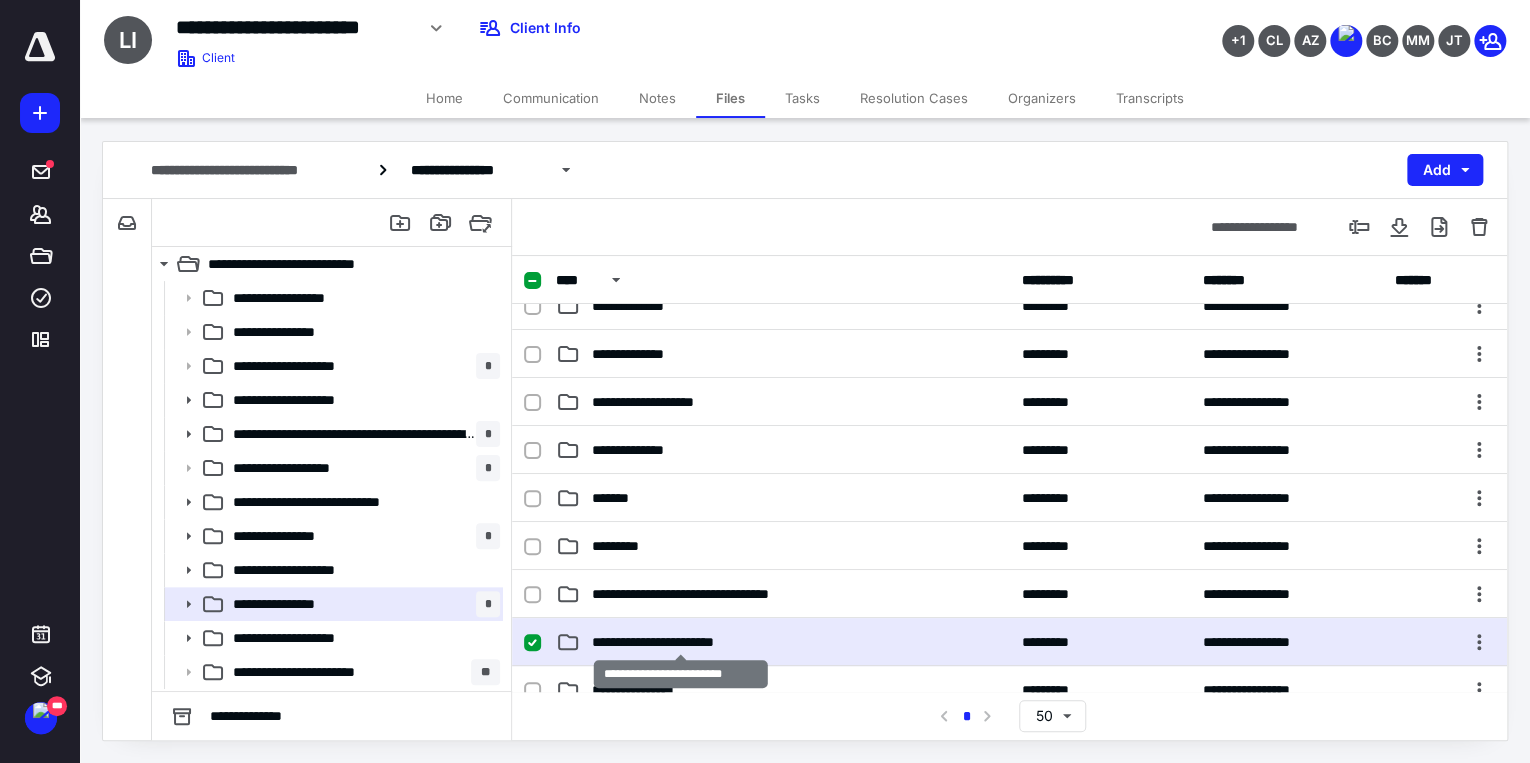 click on "**********" at bounding box center [681, 642] 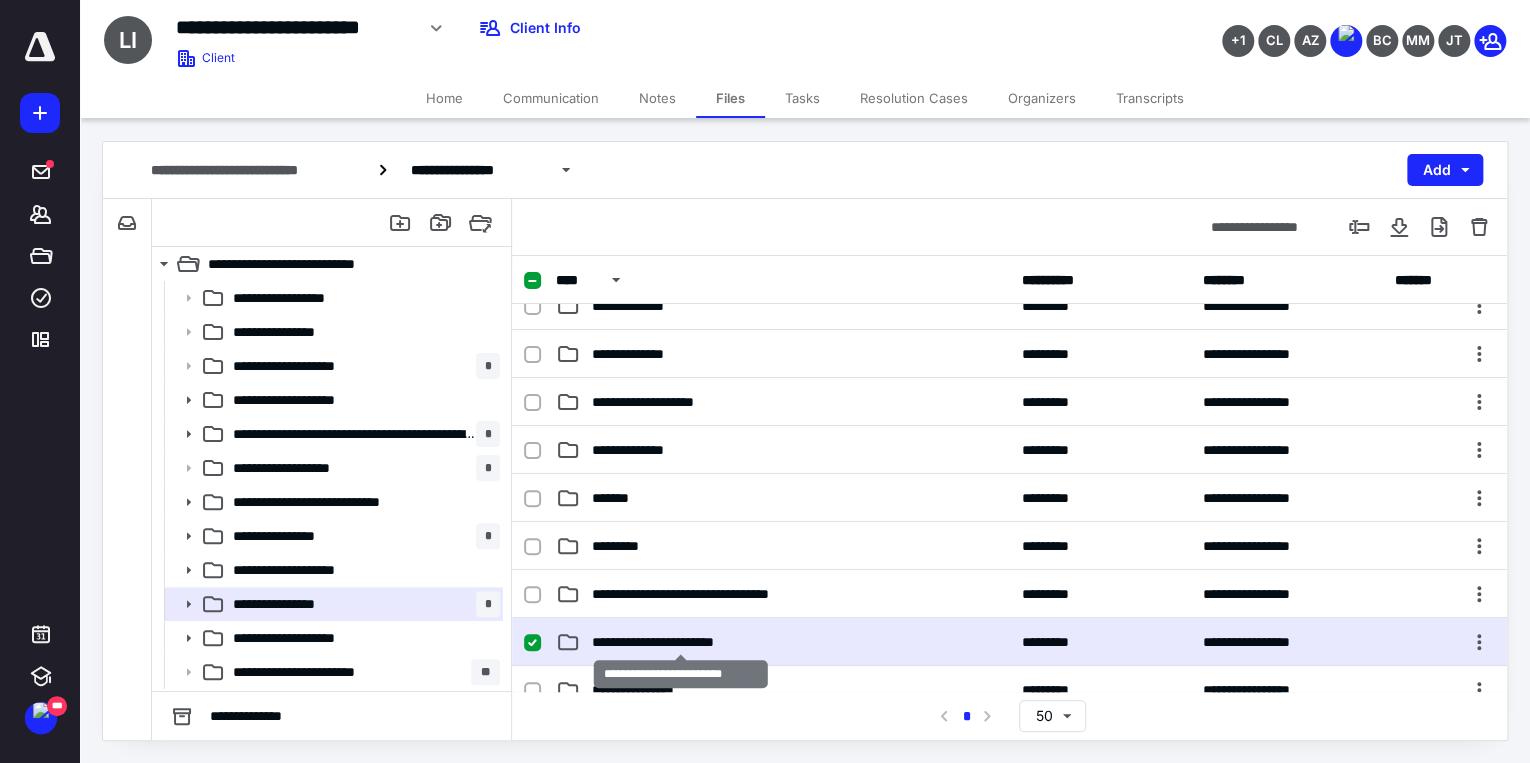 scroll, scrollTop: 0, scrollLeft: 0, axis: both 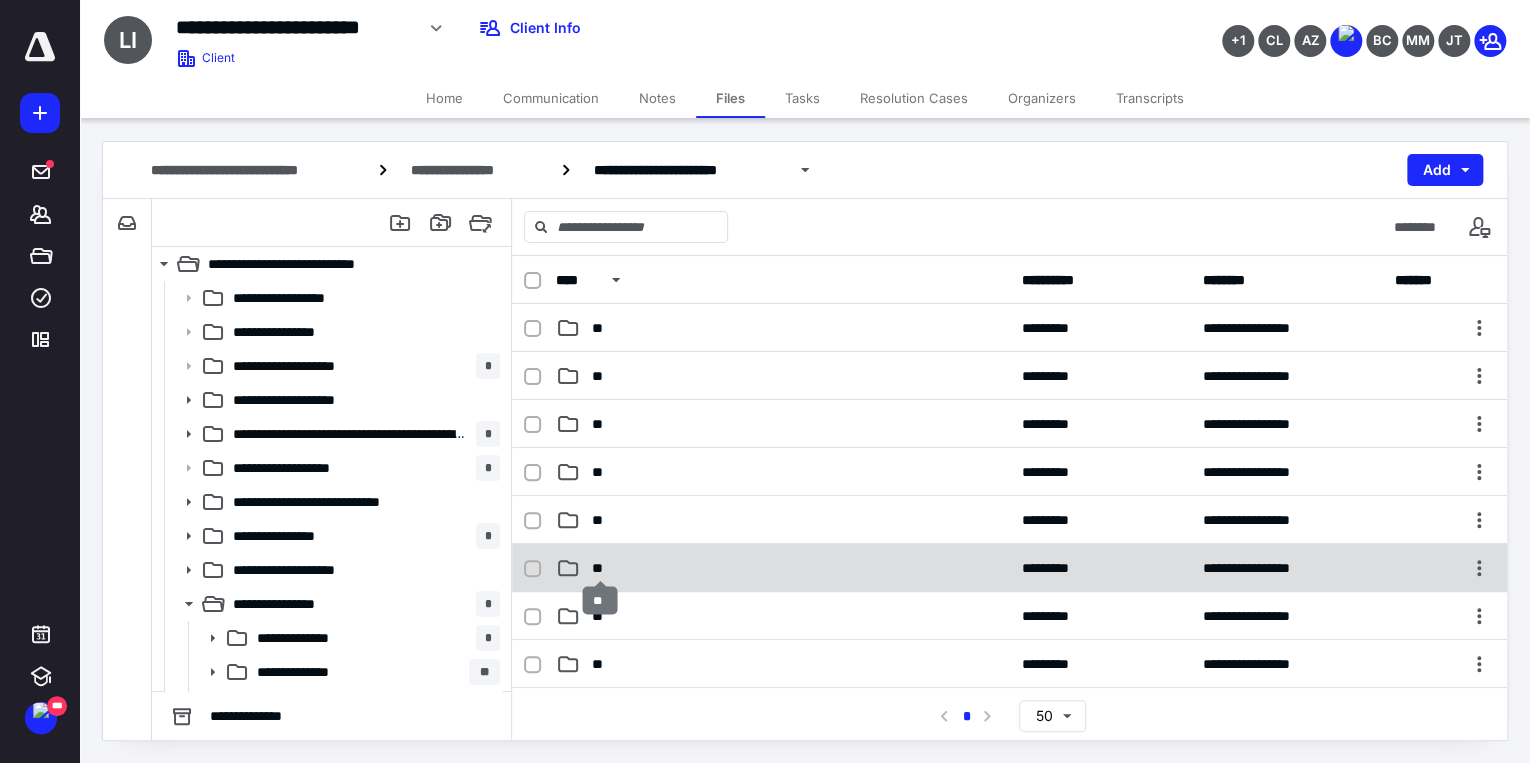 click on "**" at bounding box center (601, 568) 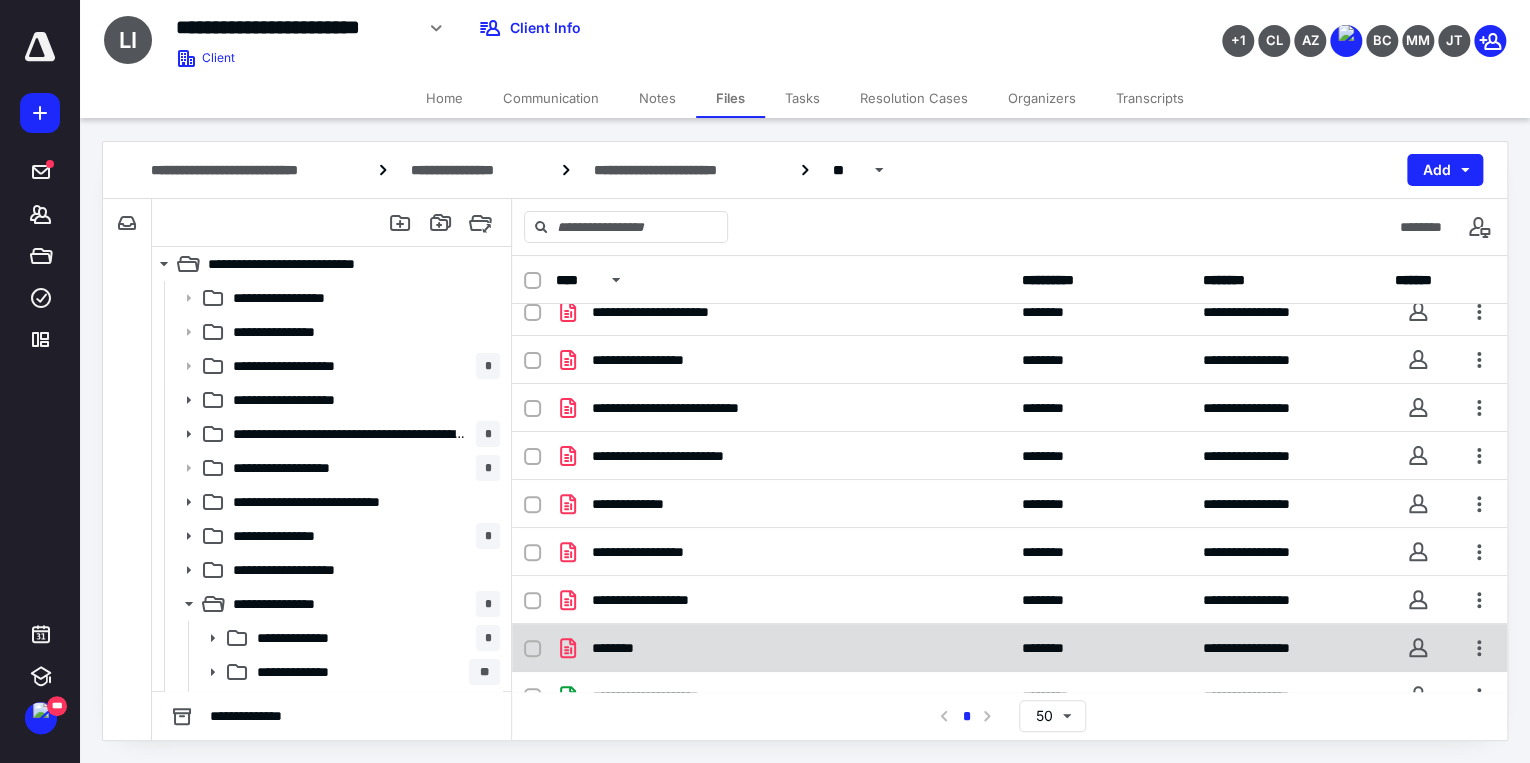 scroll, scrollTop: 902, scrollLeft: 0, axis: vertical 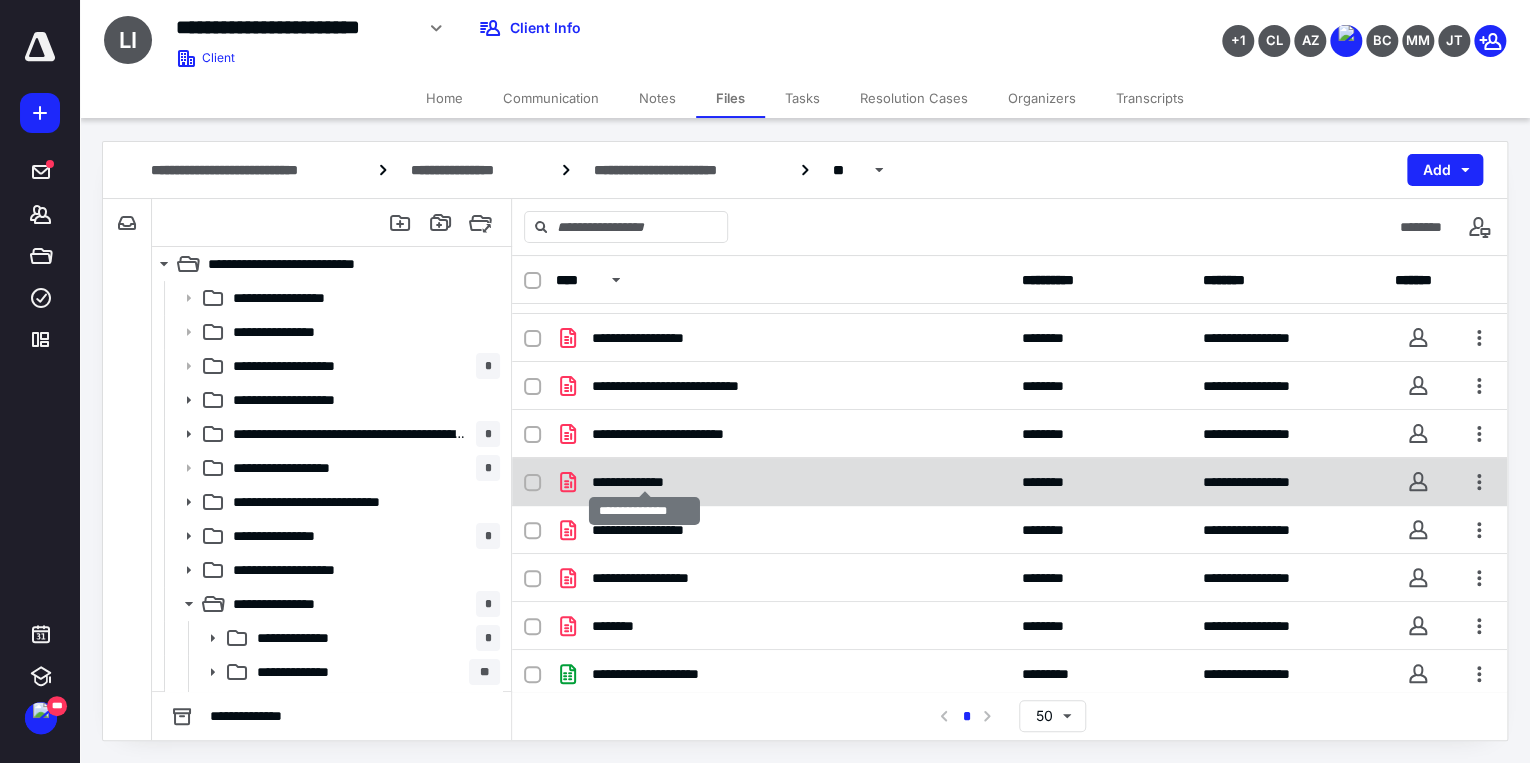 click on "**********" at bounding box center [644, 482] 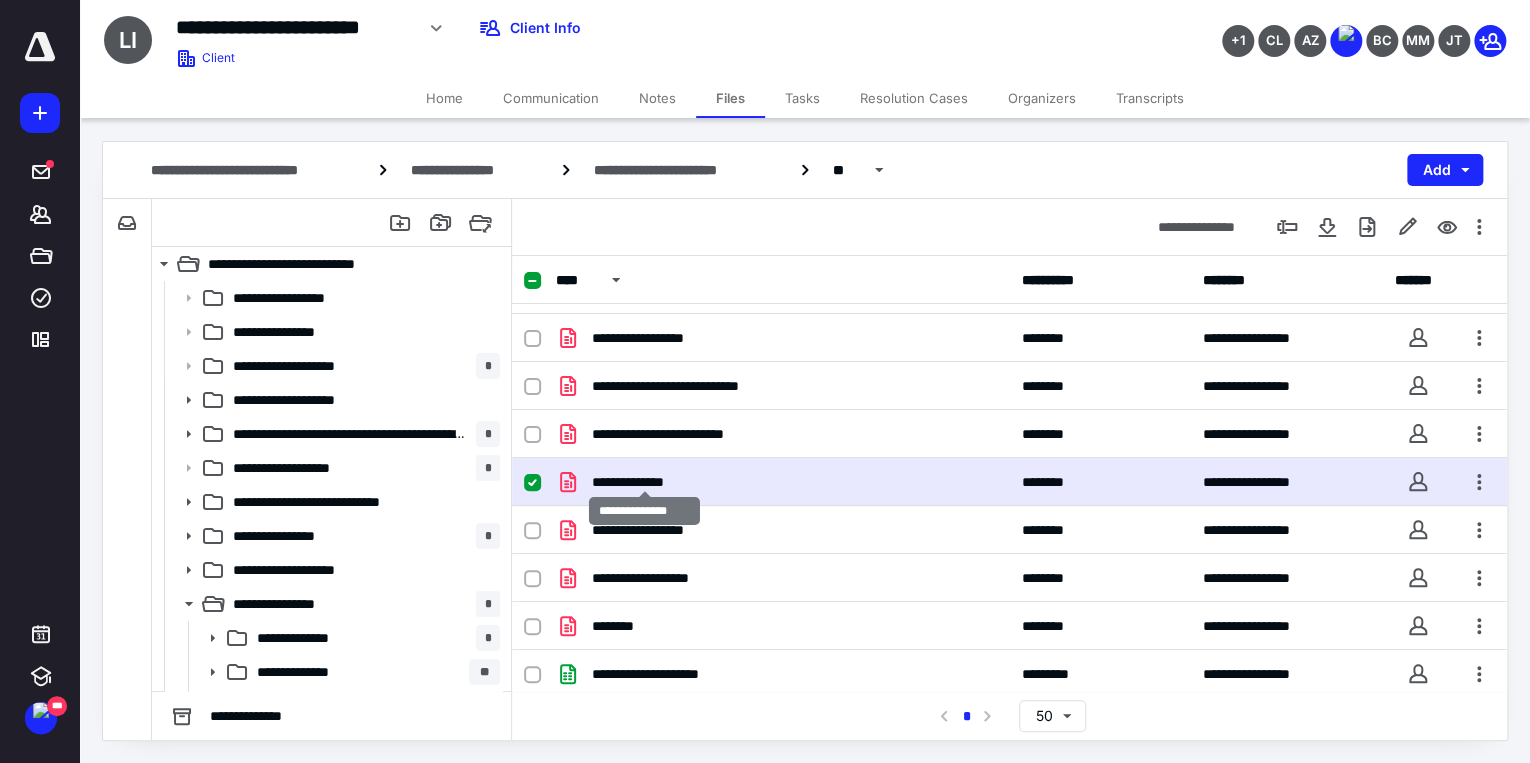 click on "**********" at bounding box center [644, 482] 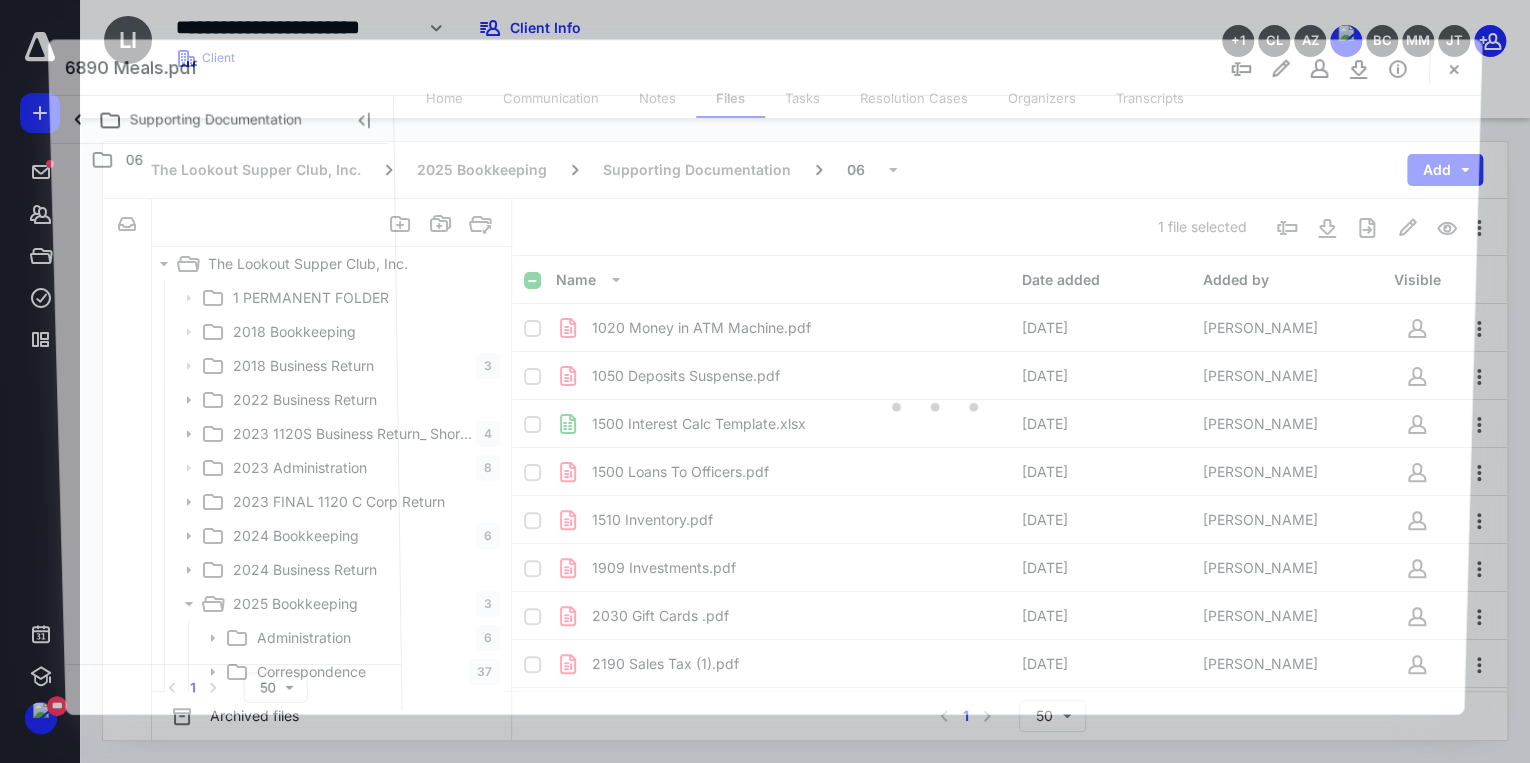 scroll, scrollTop: 902, scrollLeft: 0, axis: vertical 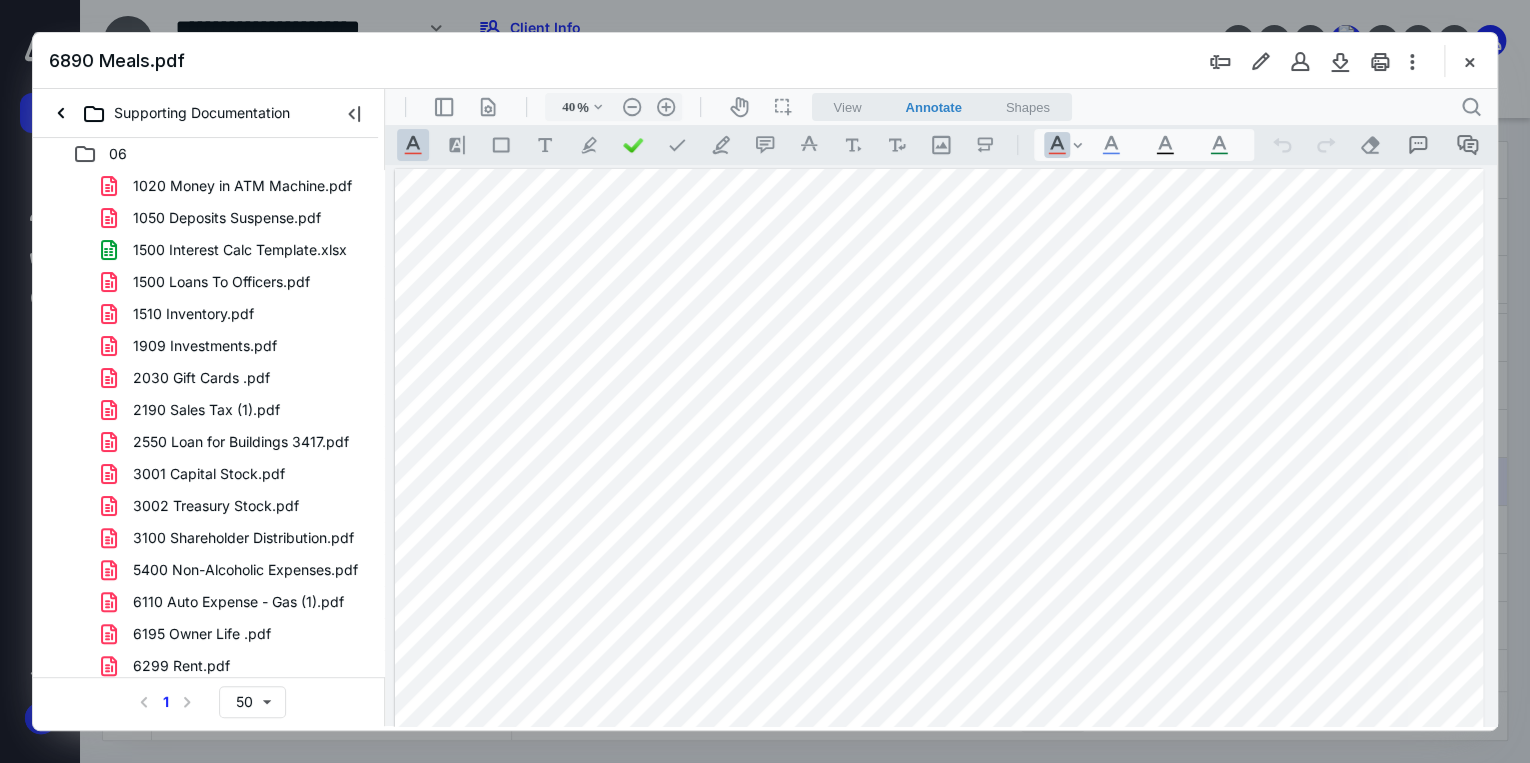 type on "100" 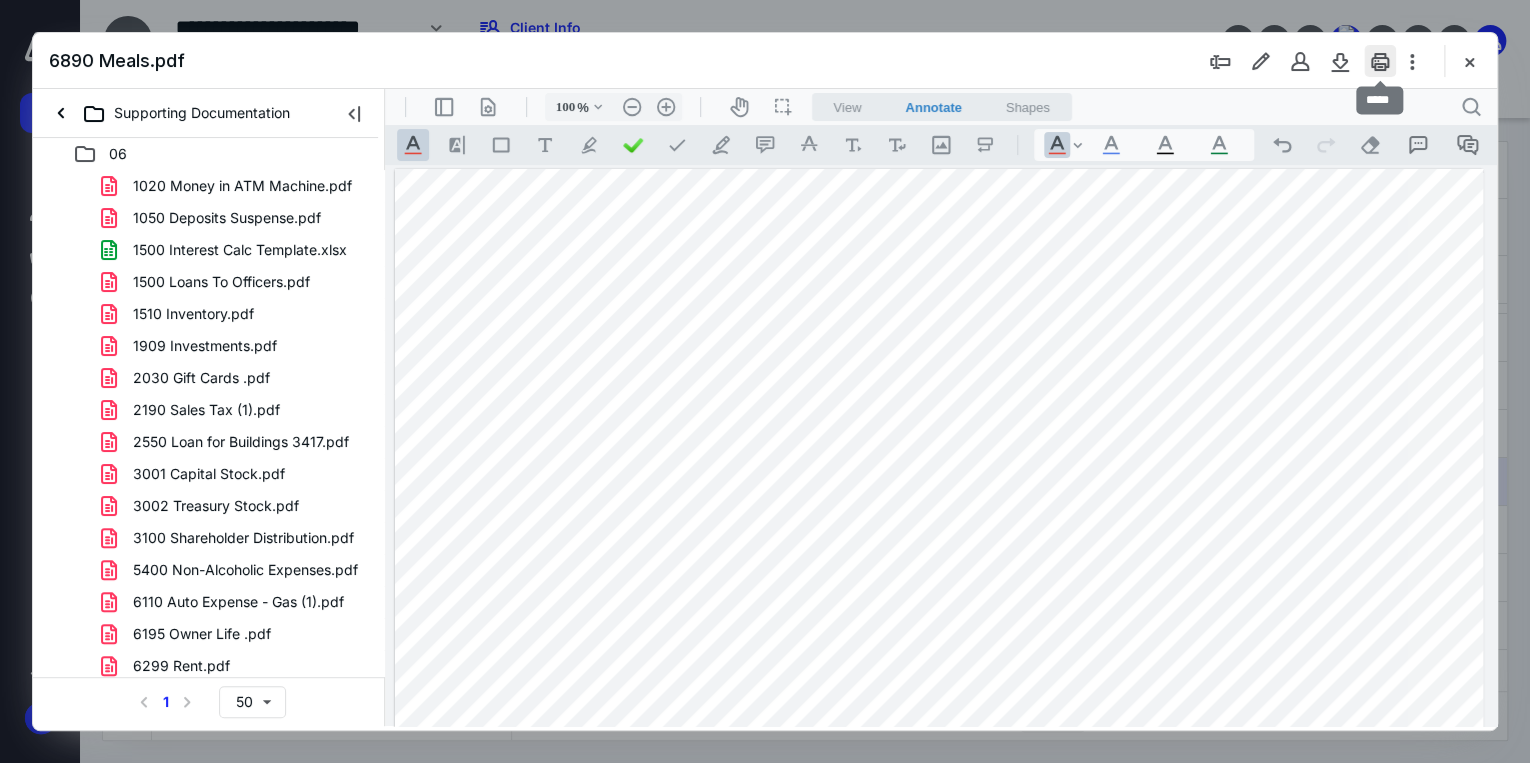 click at bounding box center [1380, 61] 